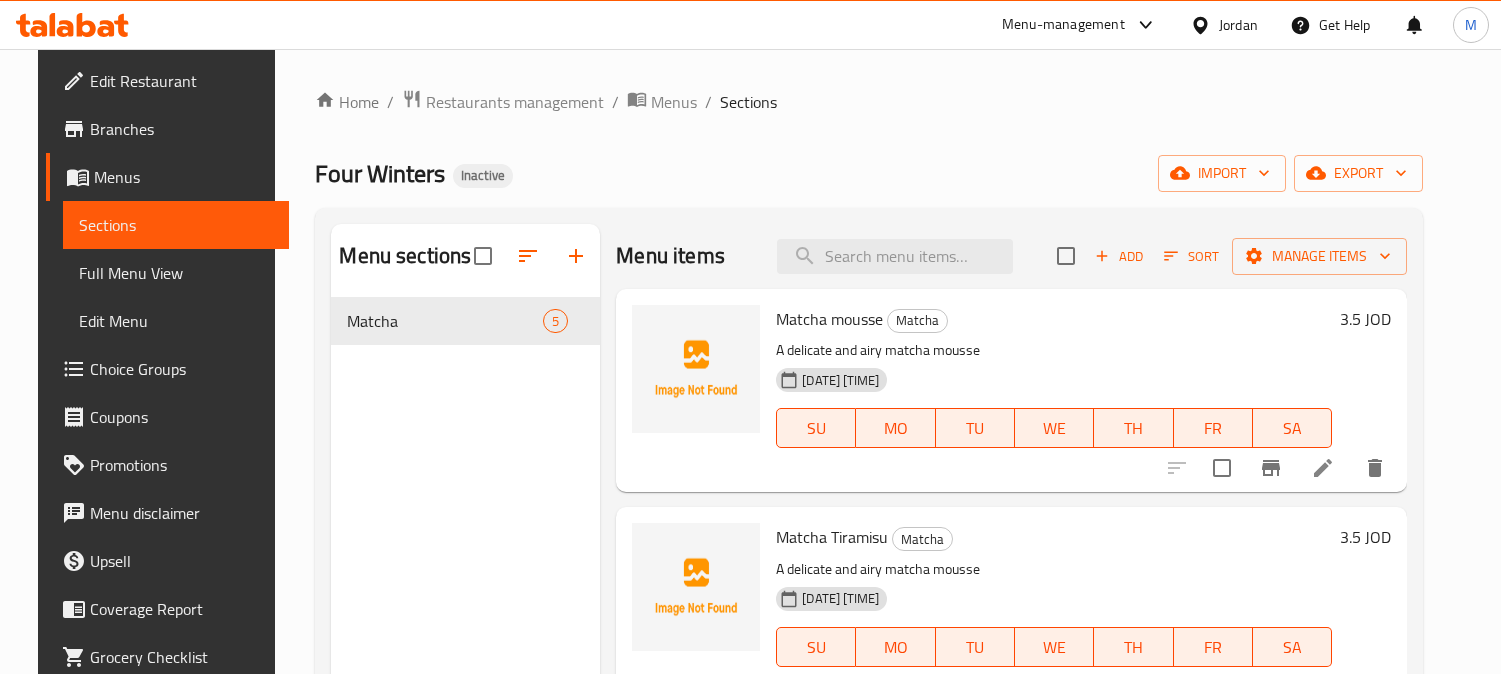 scroll, scrollTop: 0, scrollLeft: 0, axis: both 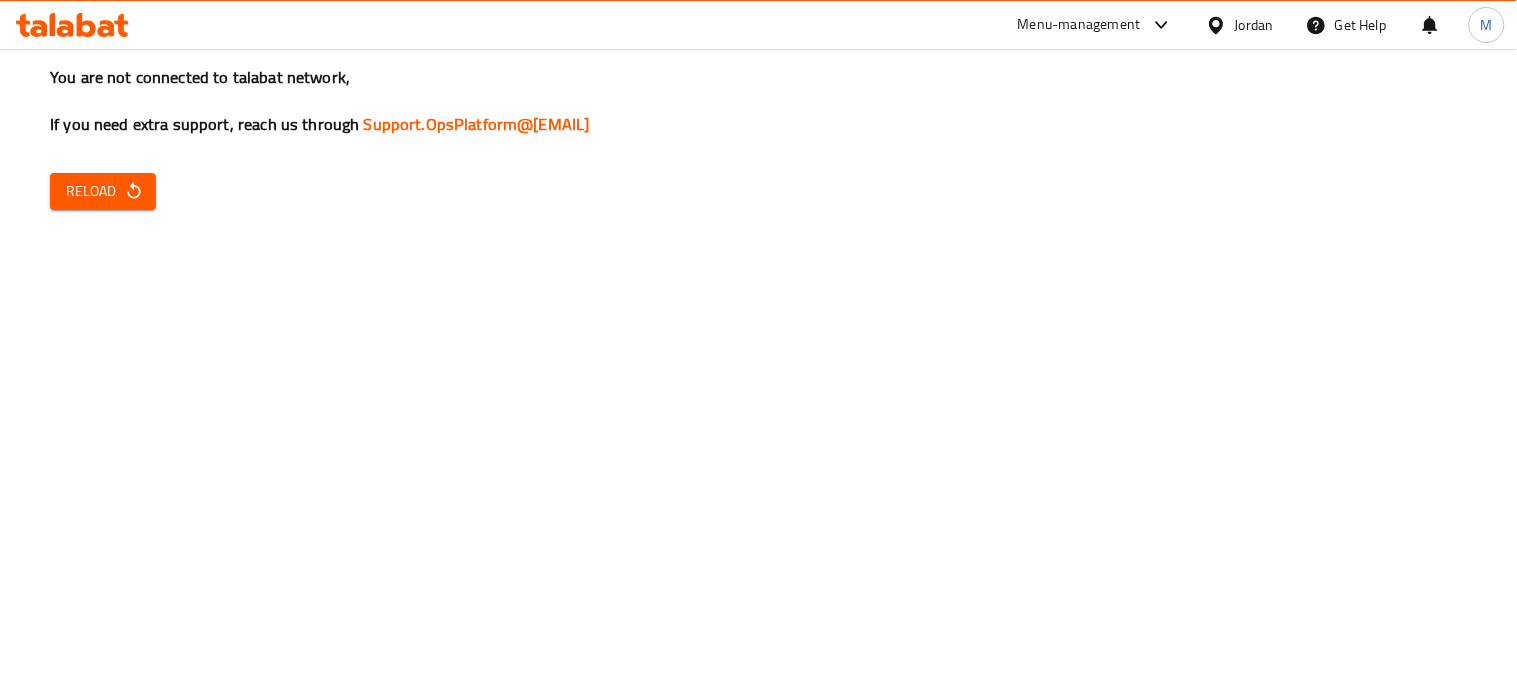 click on "You are not connected to talabat network,  If you need extra support, reach us through   Support.OpsPlatform@talabat.com Reload" at bounding box center (758, 337) 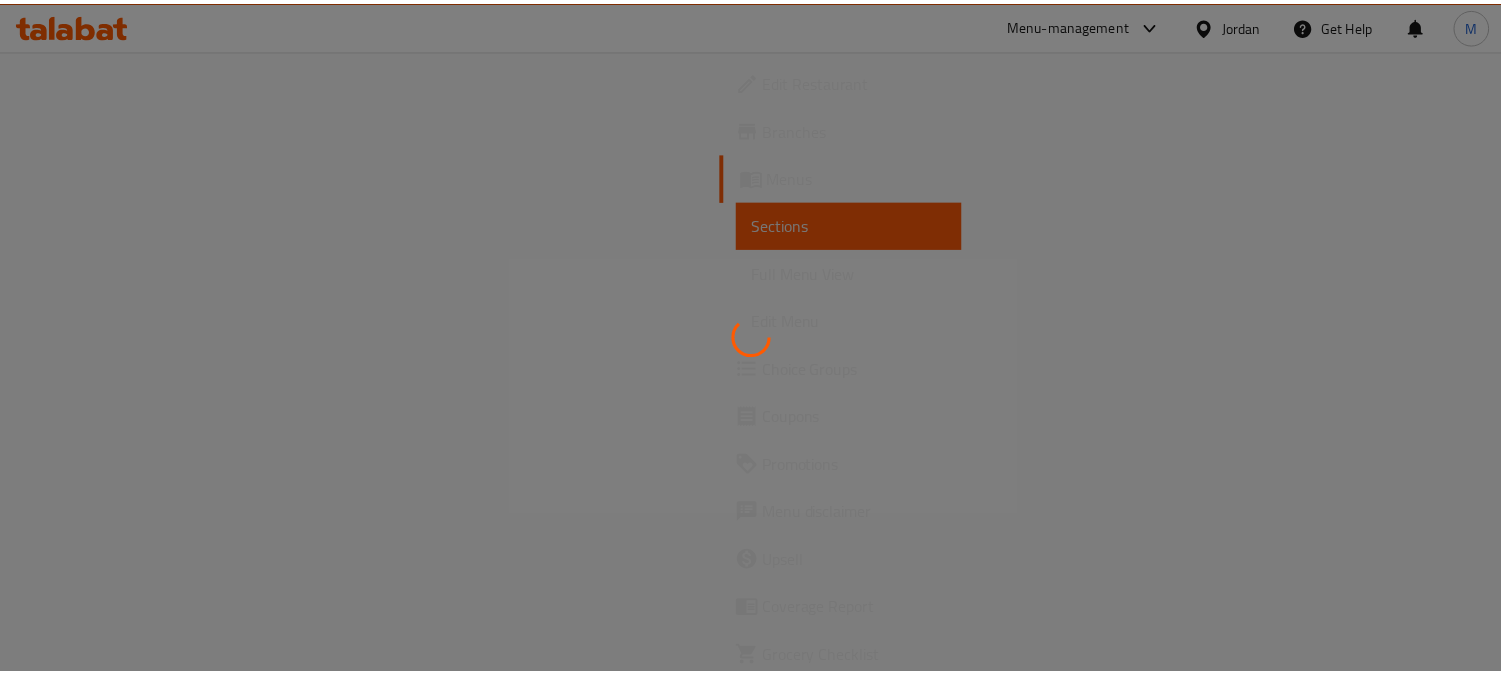 scroll, scrollTop: 0, scrollLeft: 0, axis: both 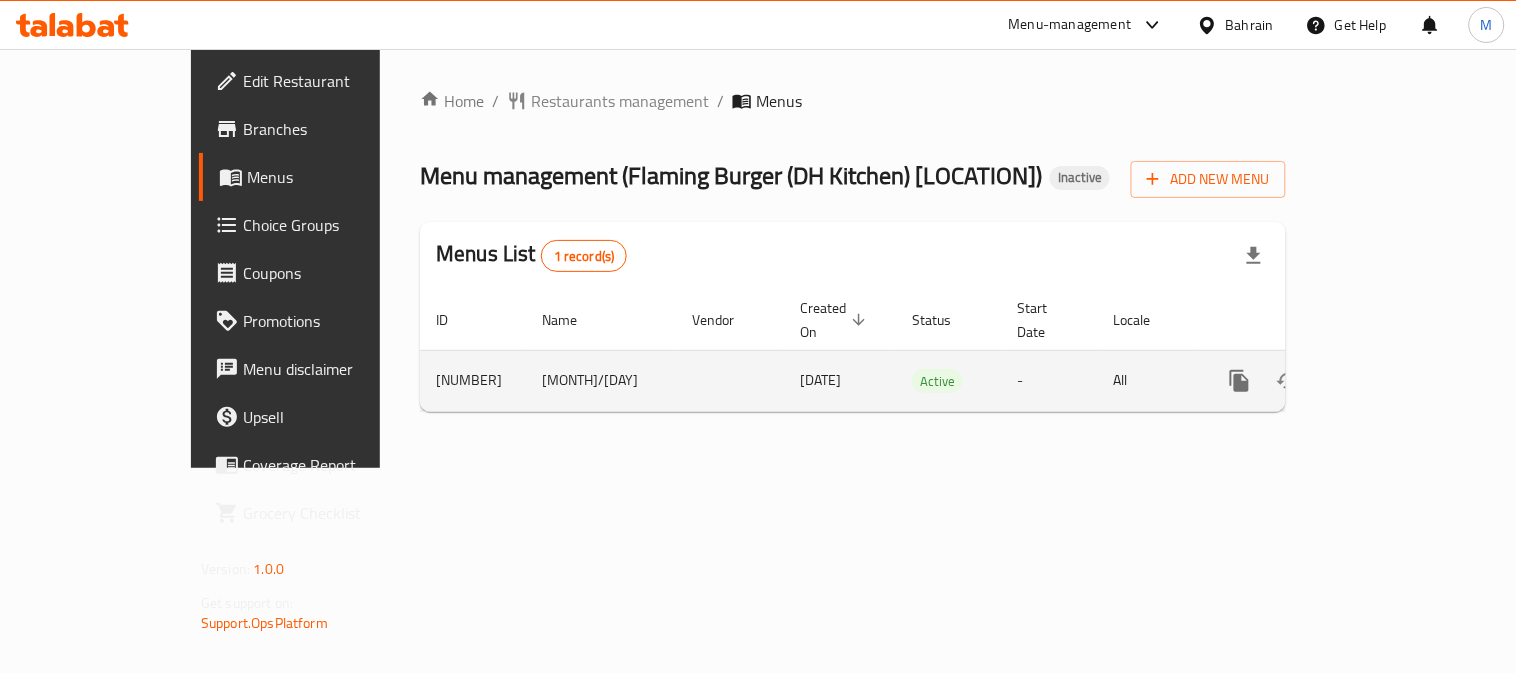 click 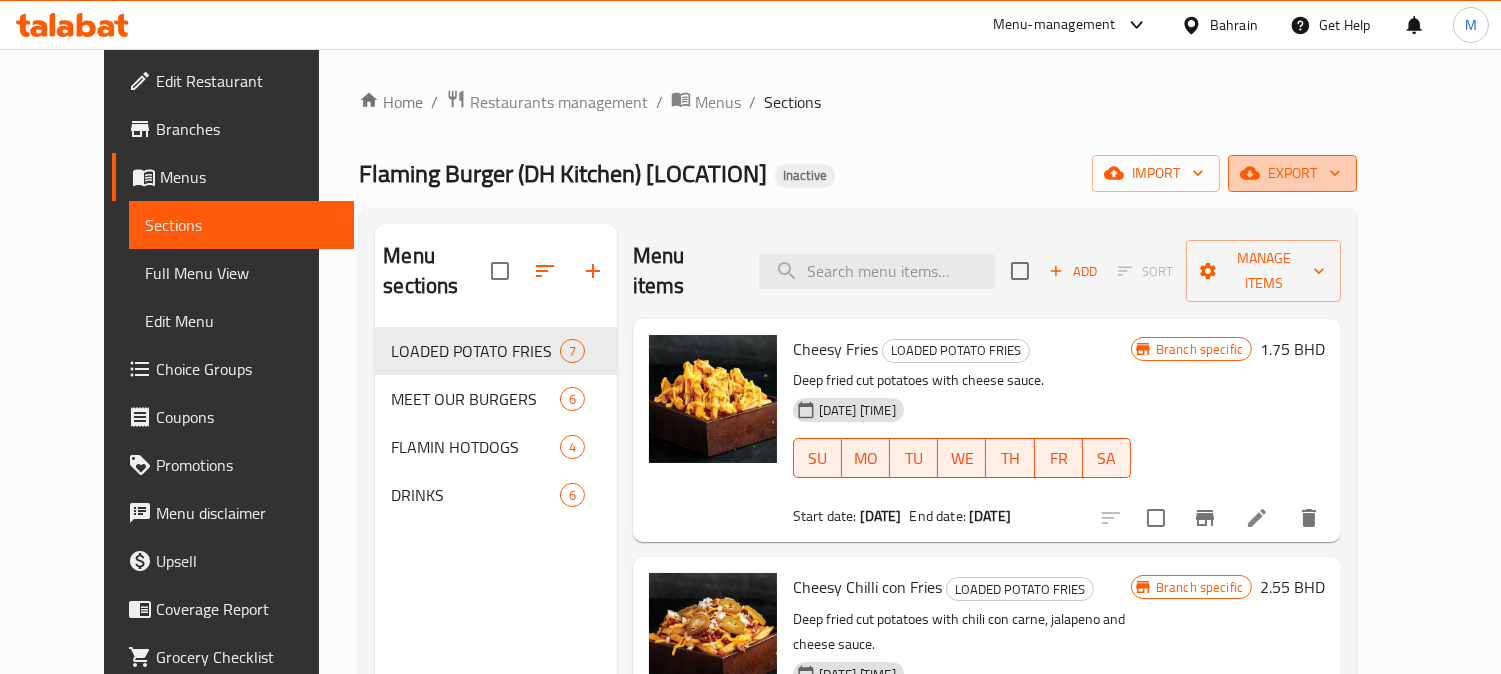 click on "export" at bounding box center (1292, 173) 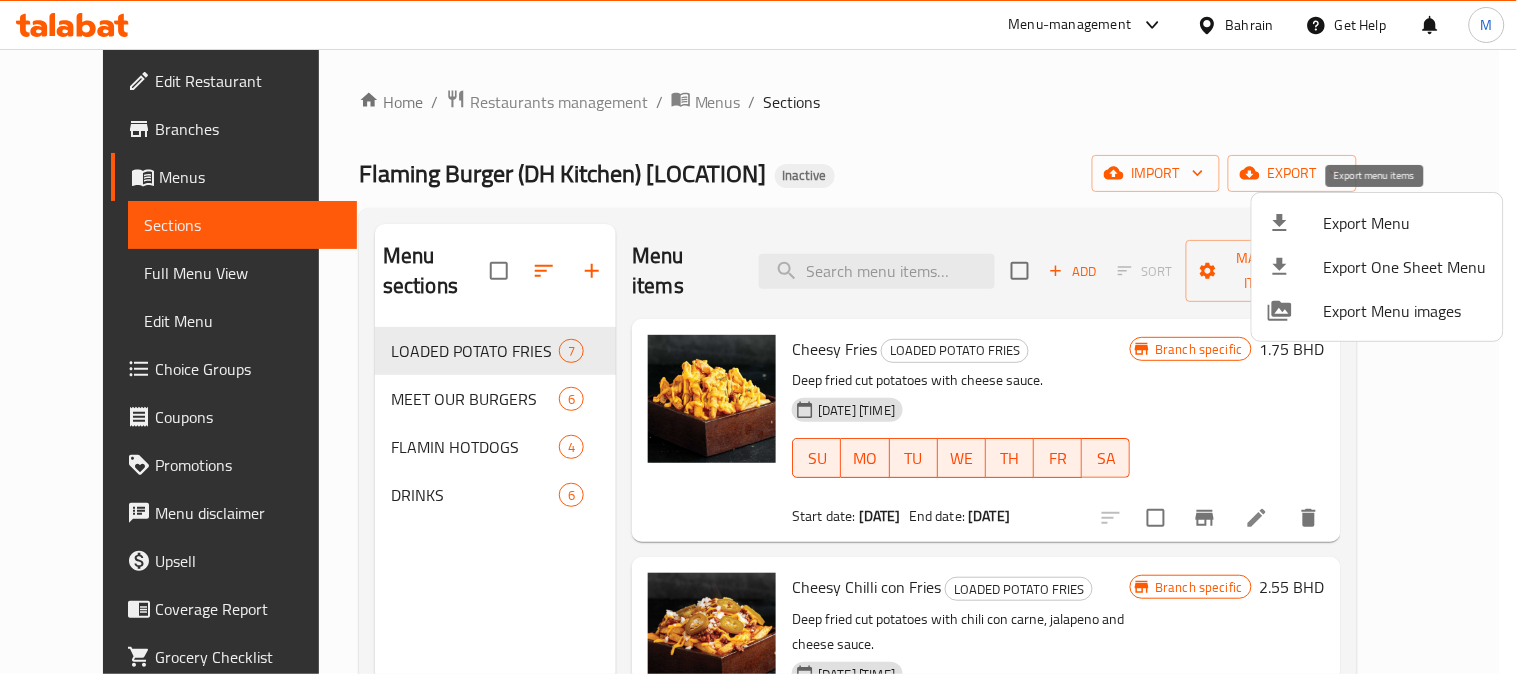 click on "Export Menu" at bounding box center (1405, 223) 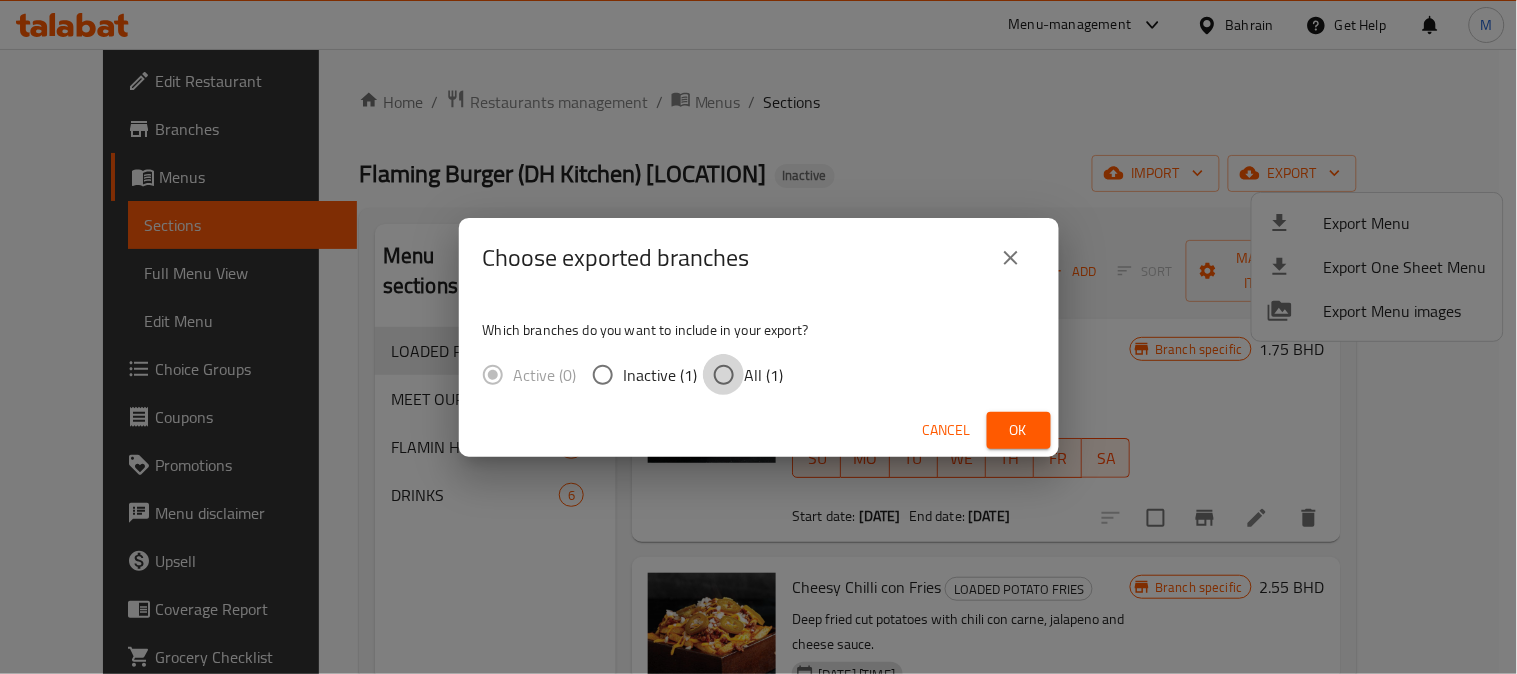 click on "All (1)" at bounding box center [724, 375] 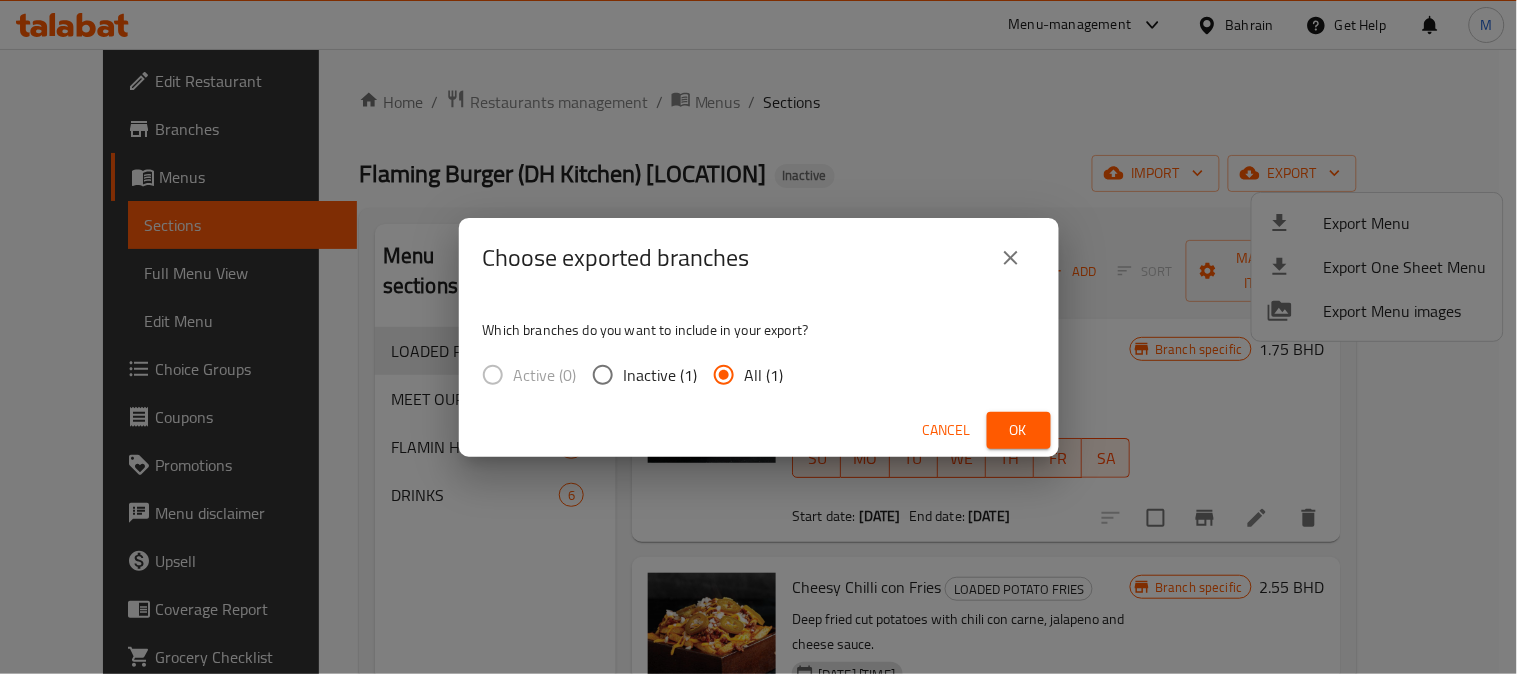 click on "Ok" at bounding box center [1019, 430] 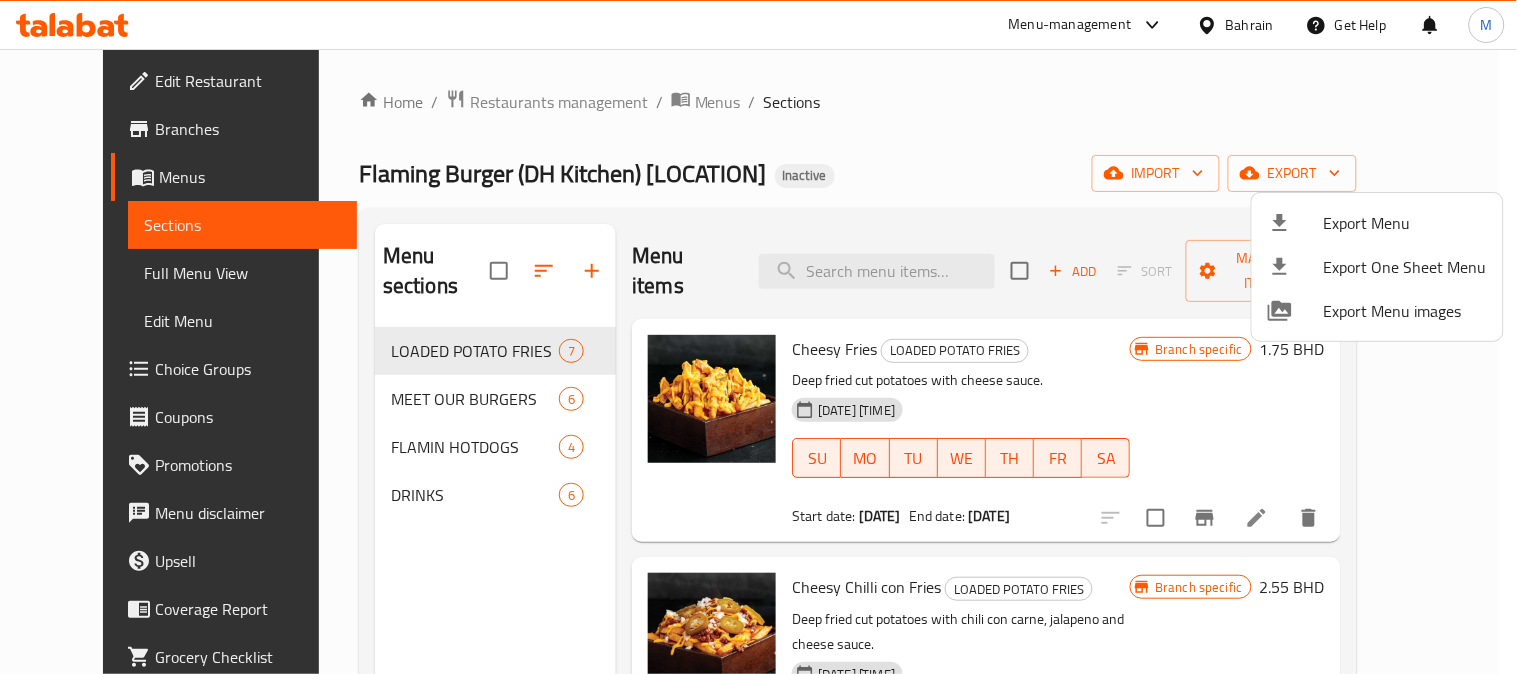 click at bounding box center (758, 337) 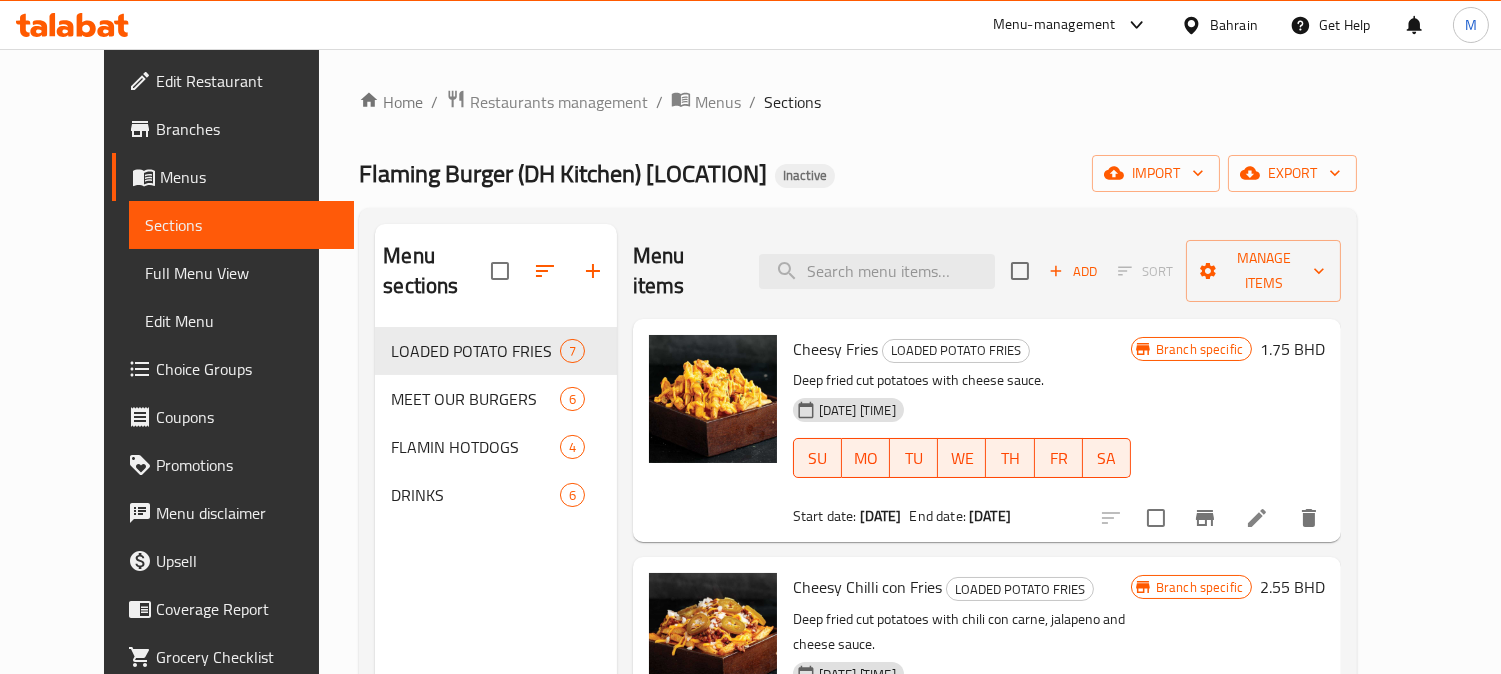 click on "Full Menu View" at bounding box center (242, 273) 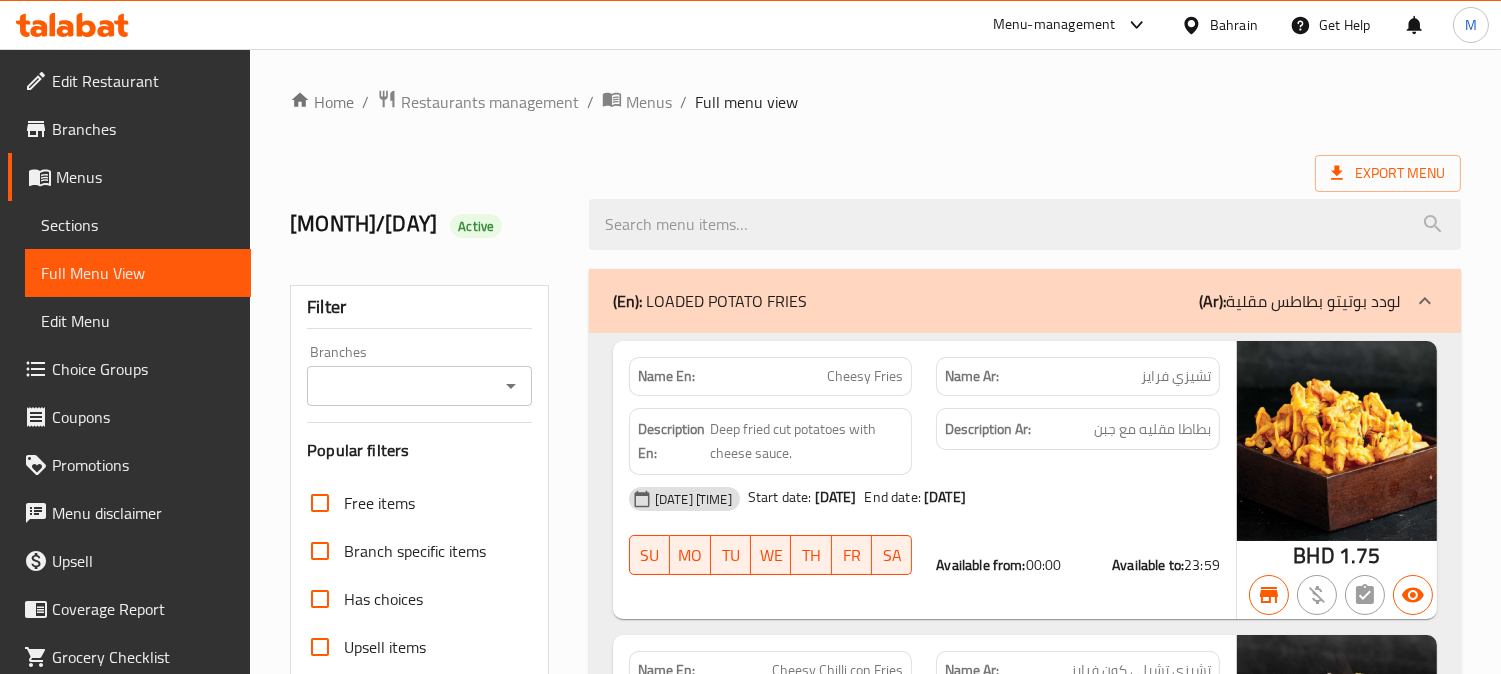 click on "Branches" at bounding box center (403, 386) 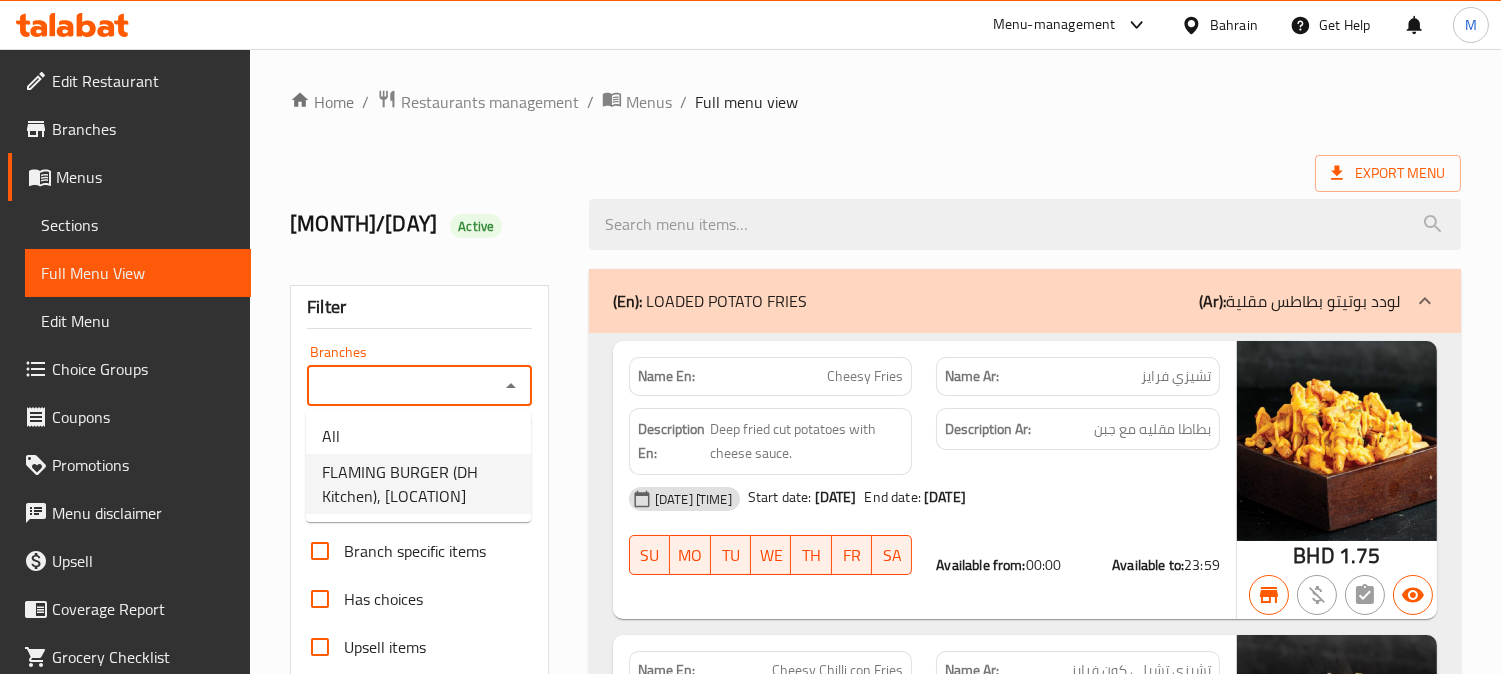 click on "FLAMING BURGER (DH Kitchen), Sadad" at bounding box center [418, 484] 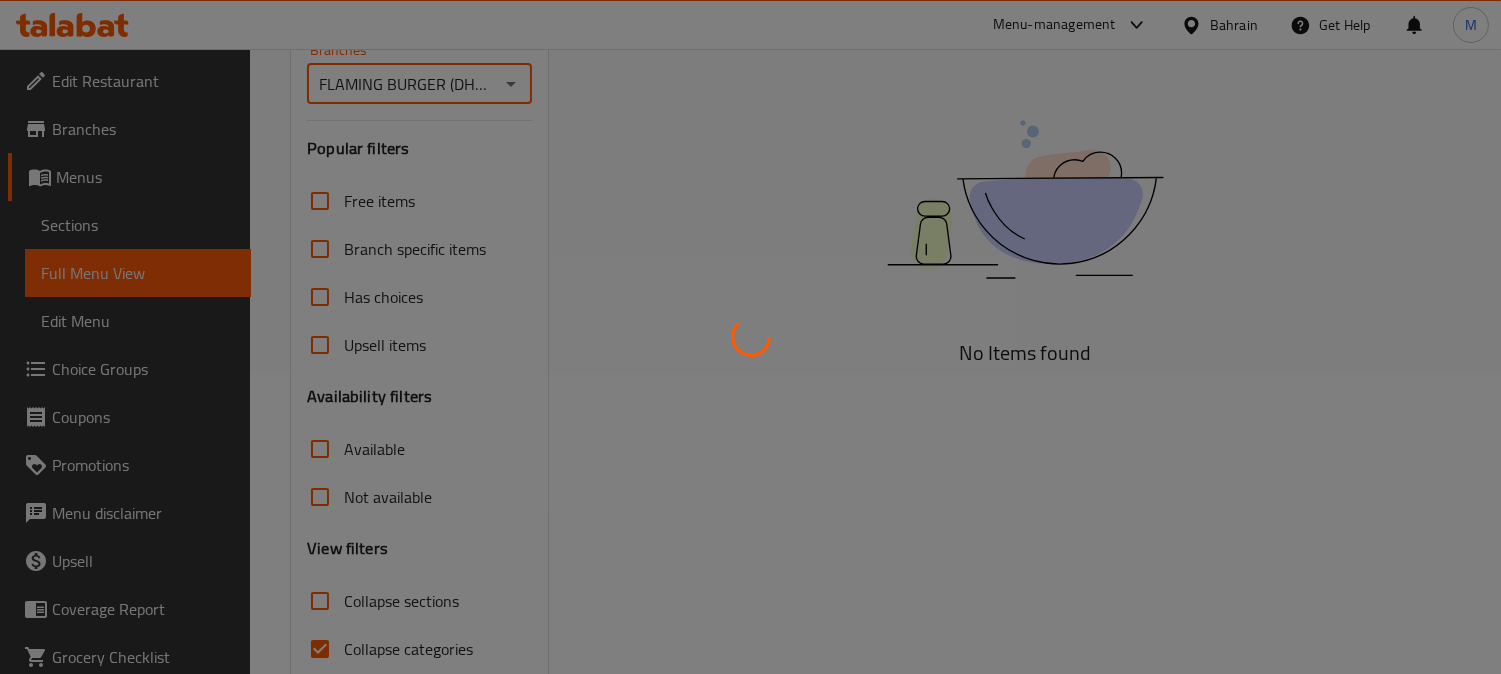 scroll, scrollTop: 333, scrollLeft: 0, axis: vertical 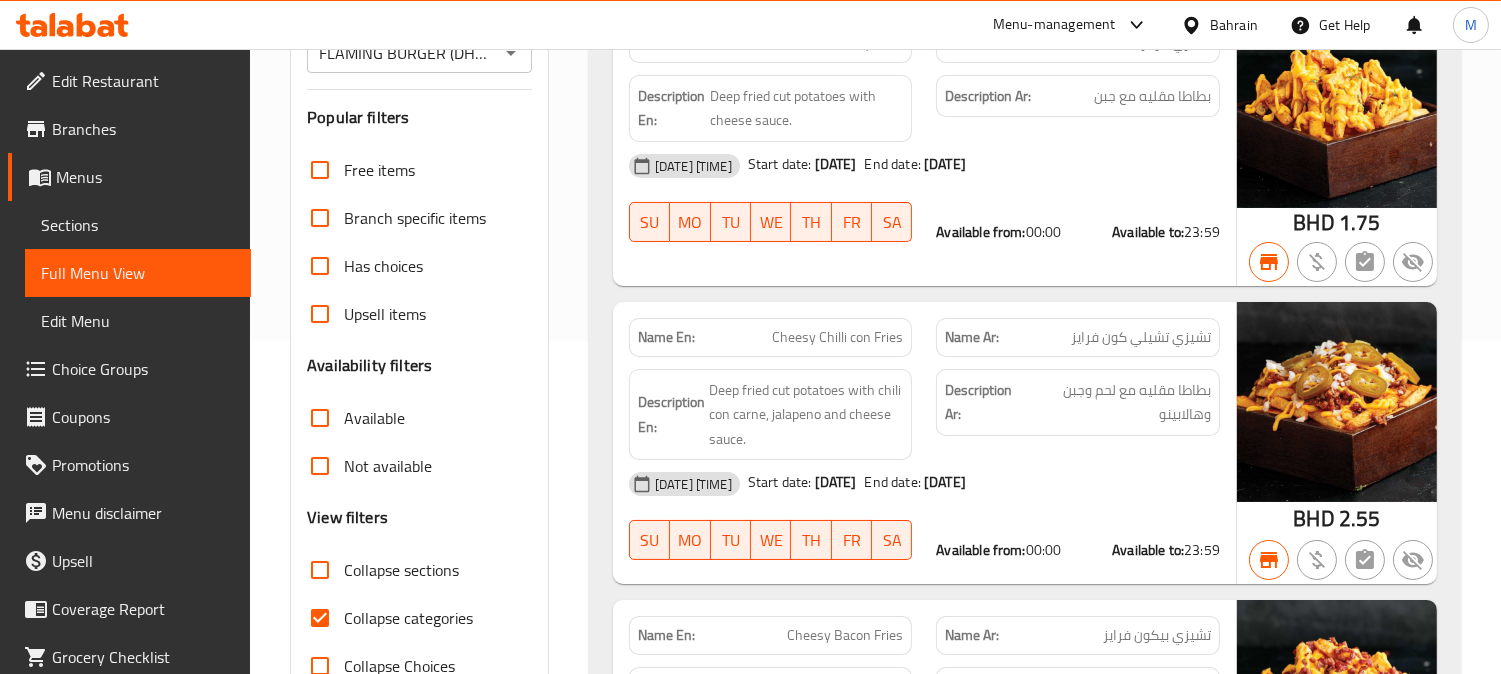 click on "Available" at bounding box center [320, 418] 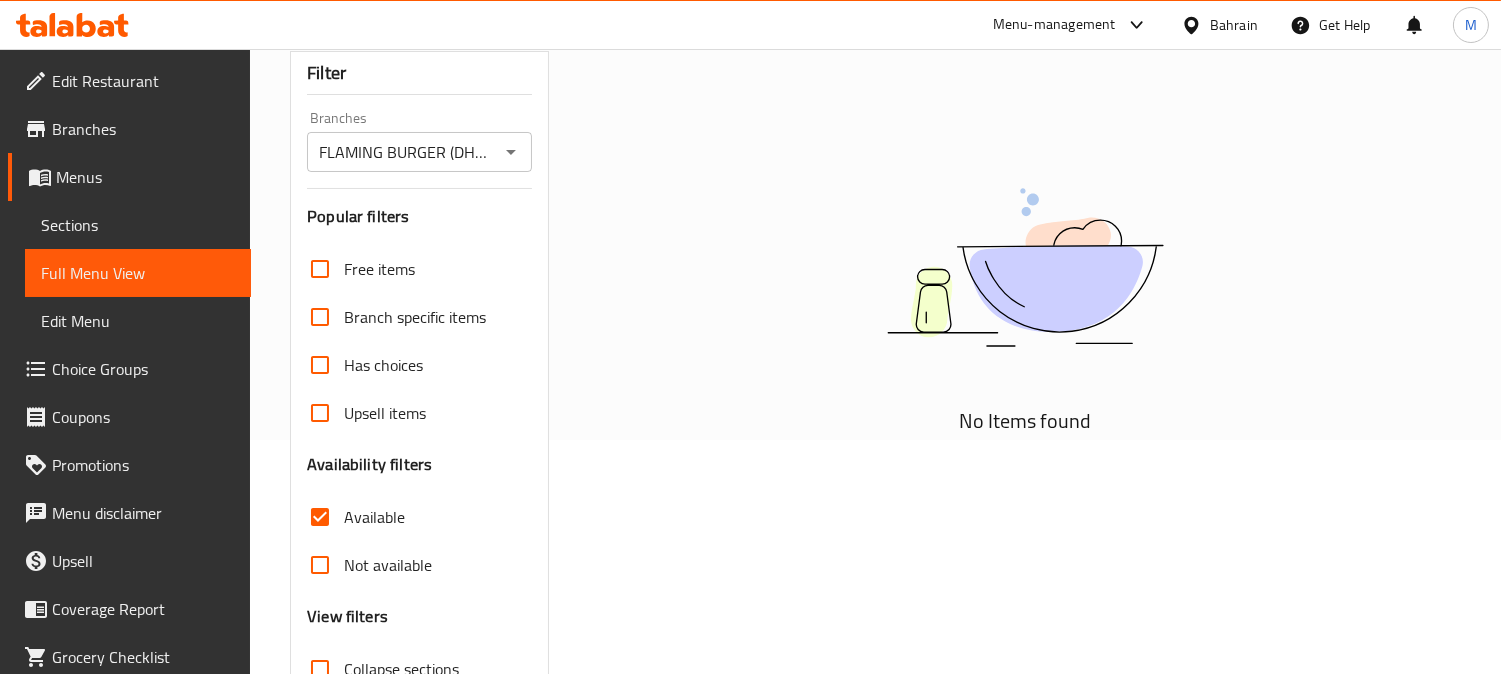 scroll, scrollTop: 390, scrollLeft: 0, axis: vertical 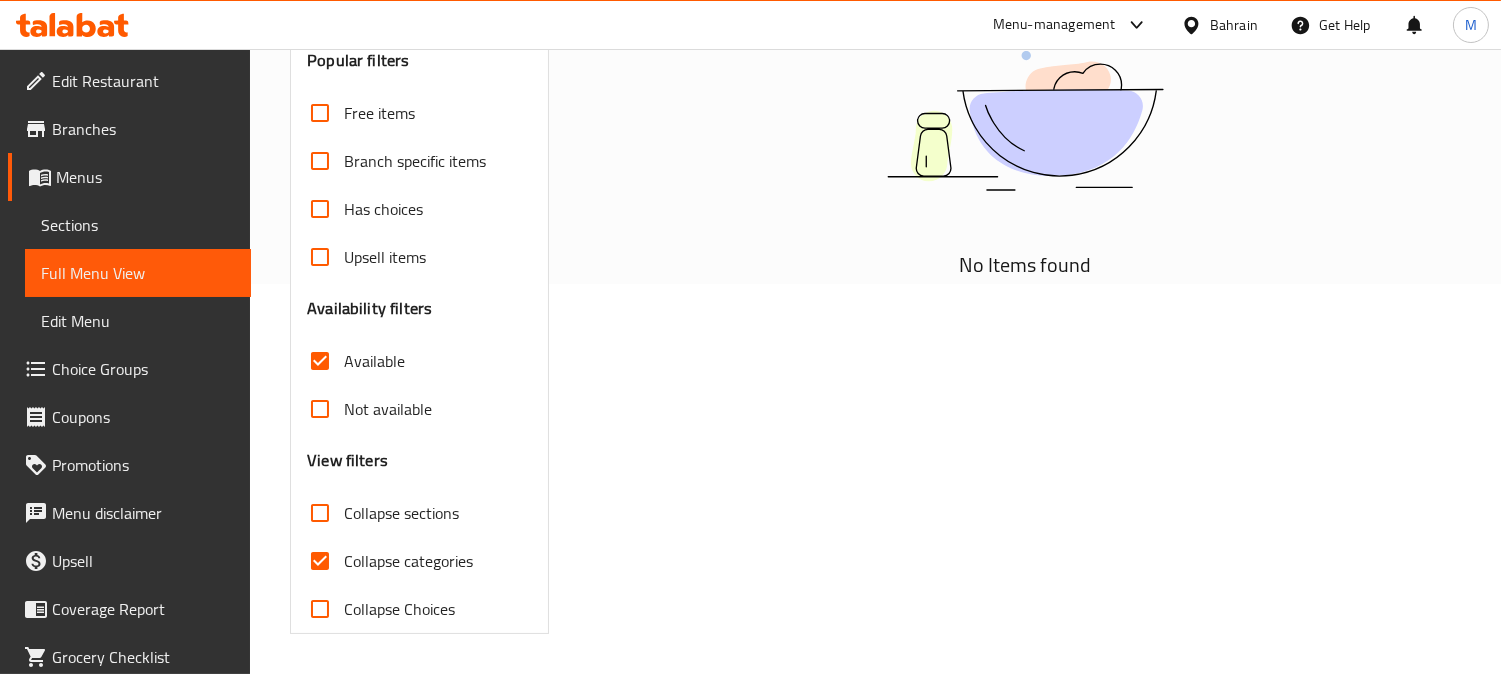 click on "Available" at bounding box center [320, 361] 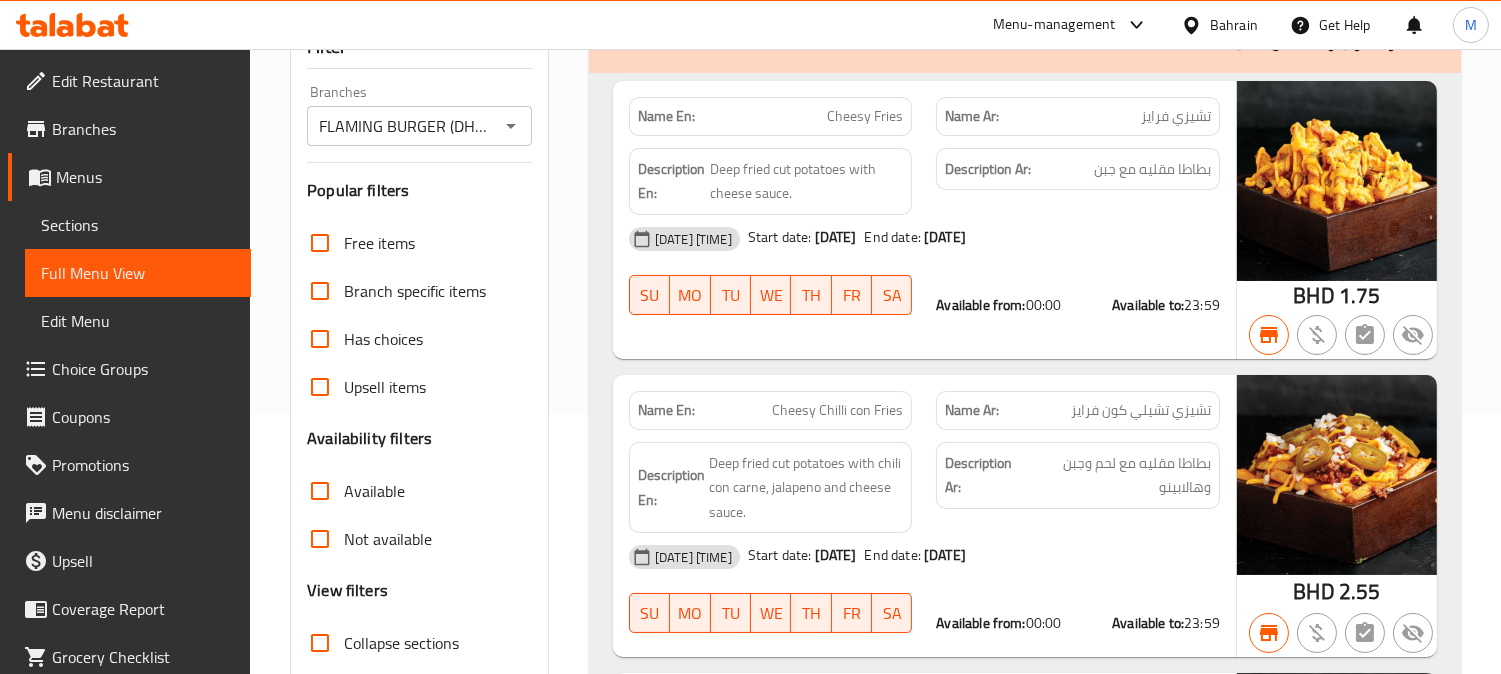 scroll, scrollTop: 0, scrollLeft: 0, axis: both 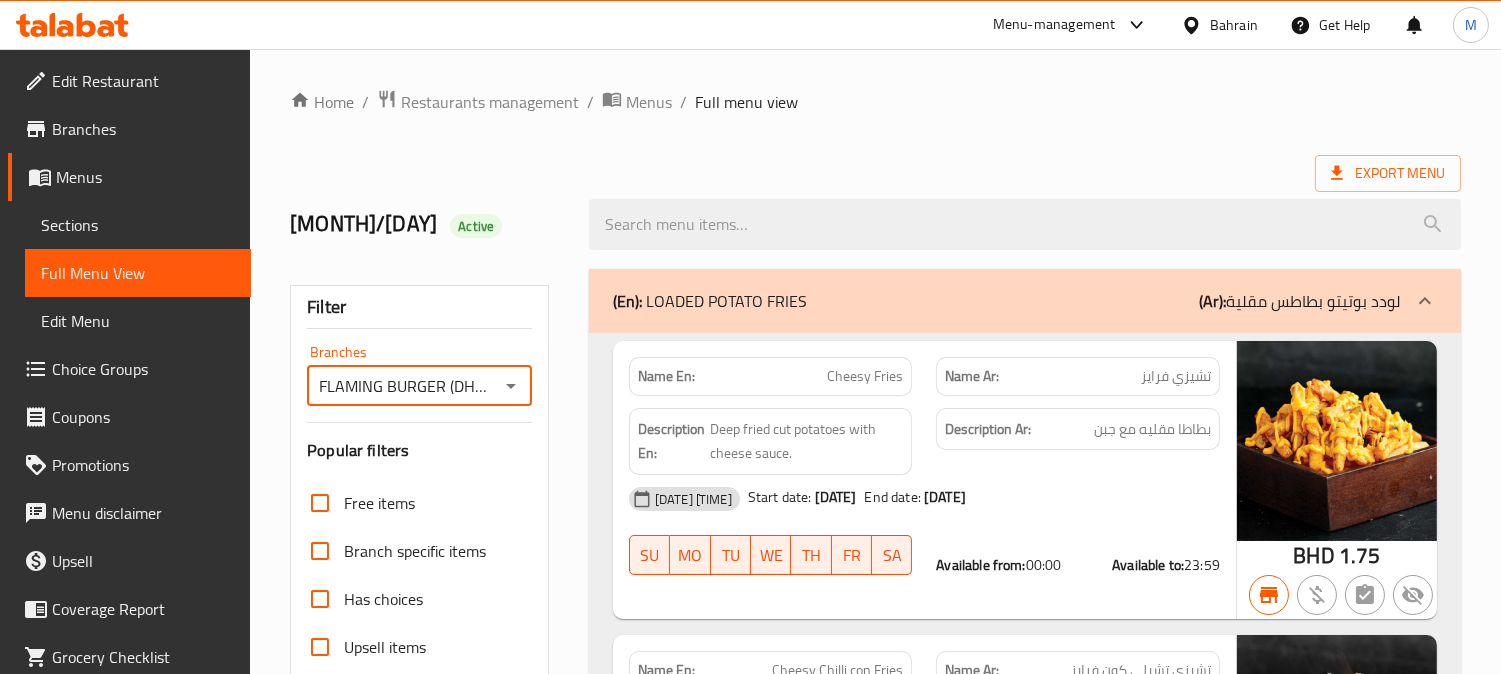 click on "FLAMING BURGER (DH Kitchen), Sadad" at bounding box center (403, 386) 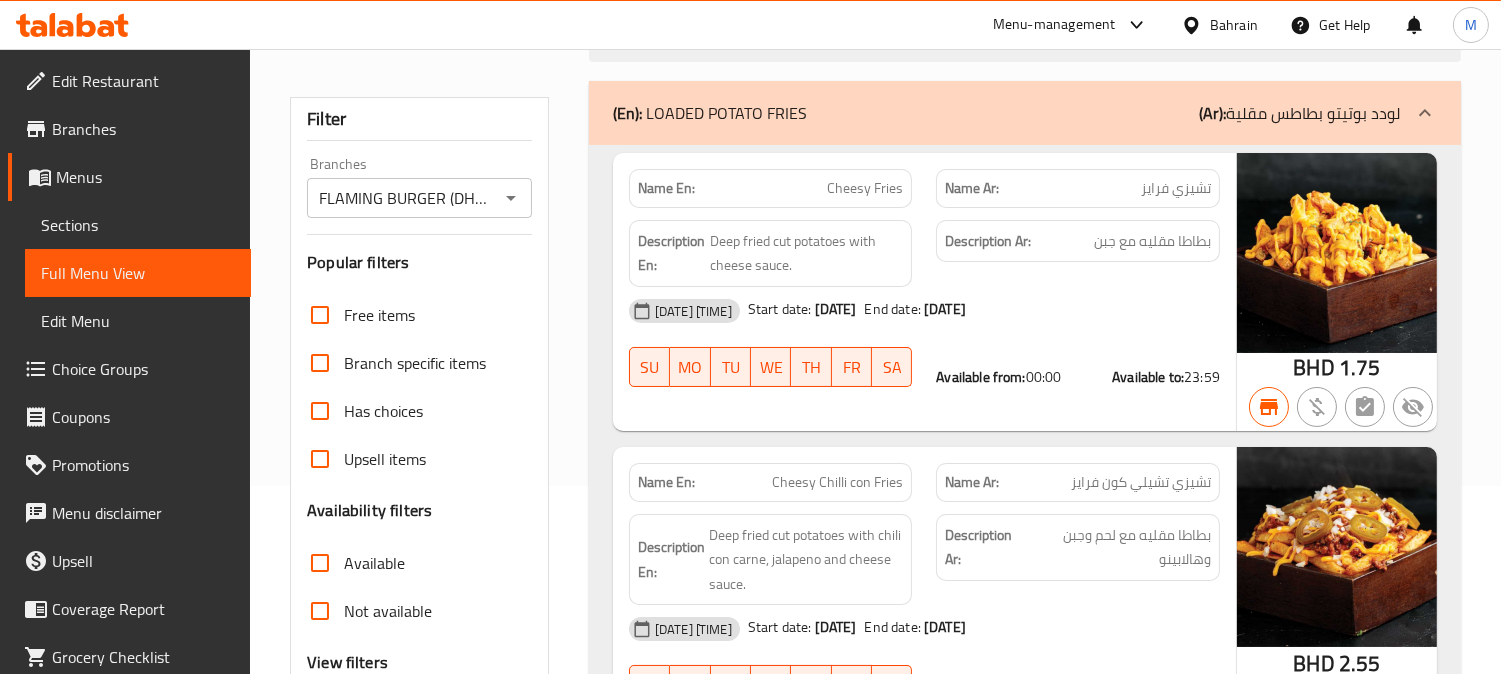 scroll, scrollTop: 333, scrollLeft: 0, axis: vertical 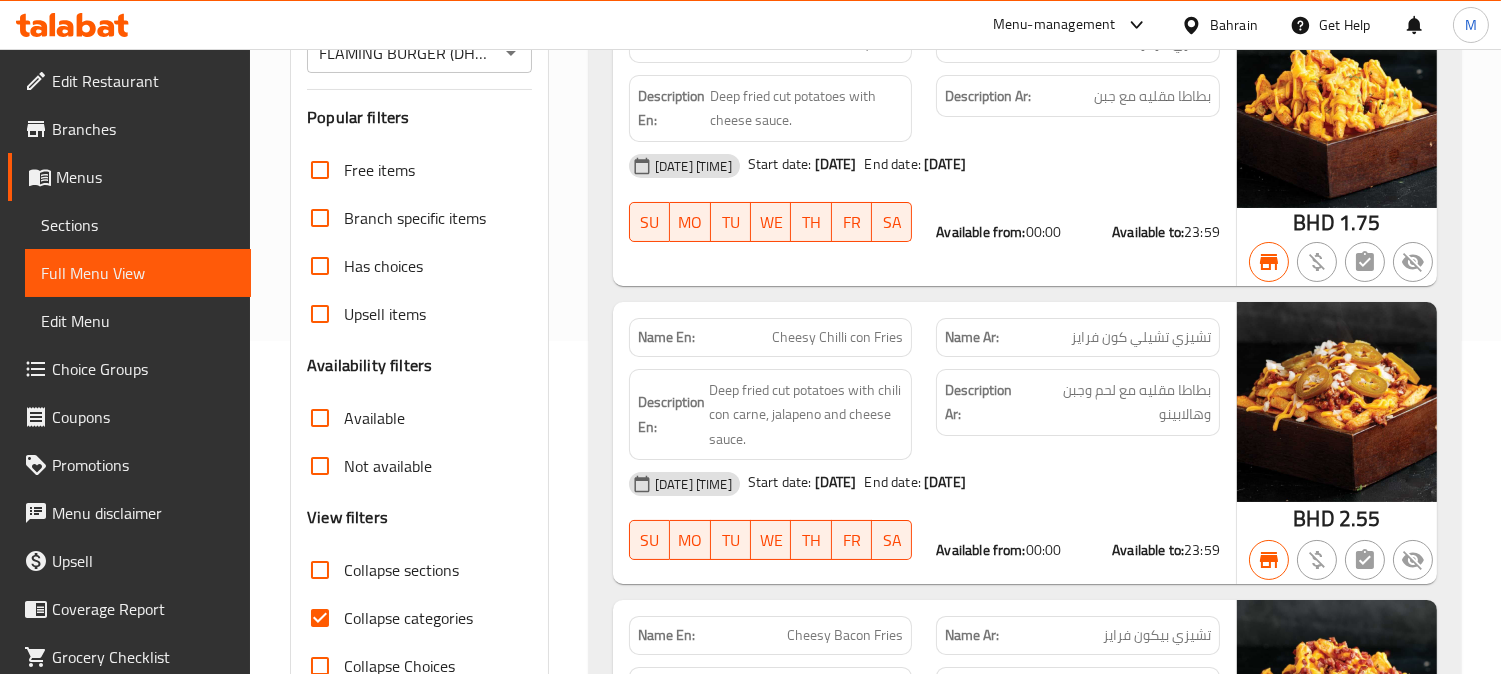 drag, startPoint x: 320, startPoint y: 611, endPoint x: 576, endPoint y: 645, distance: 258.24796 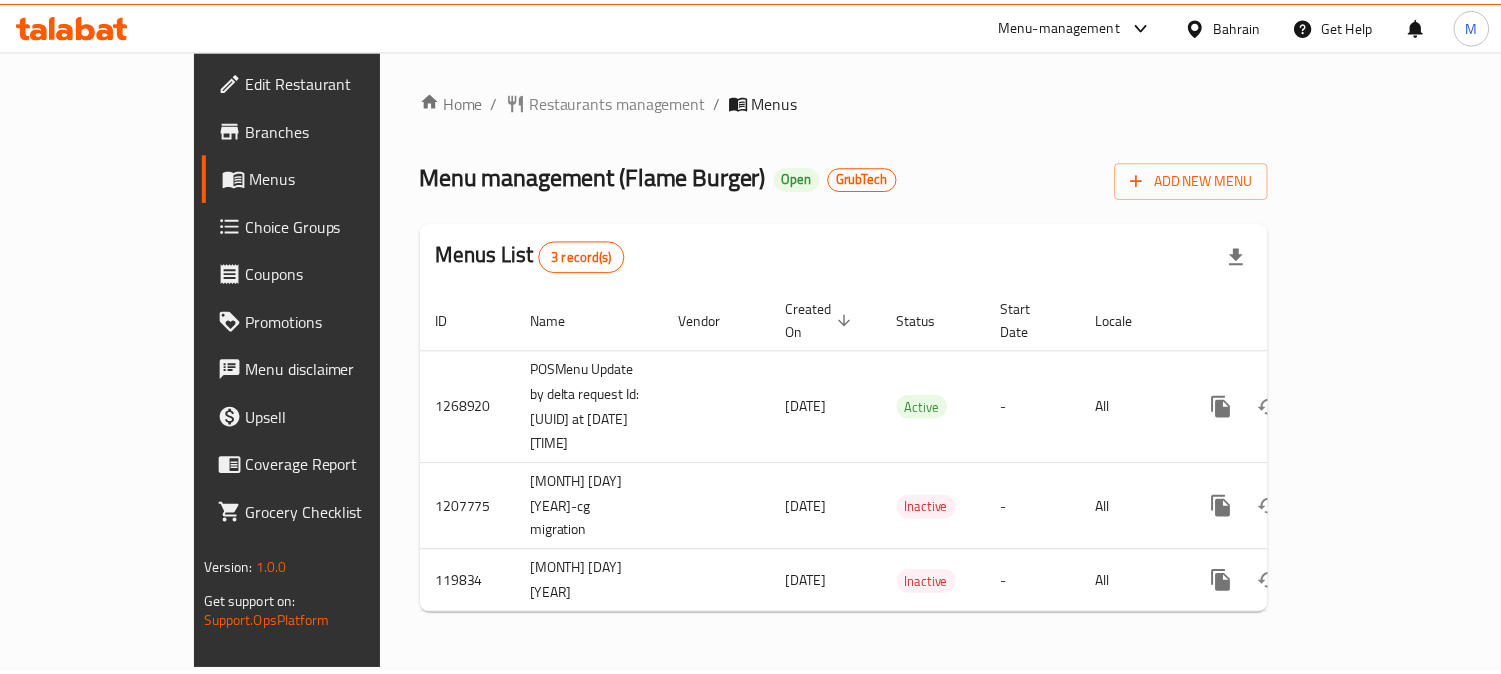 scroll, scrollTop: 0, scrollLeft: 0, axis: both 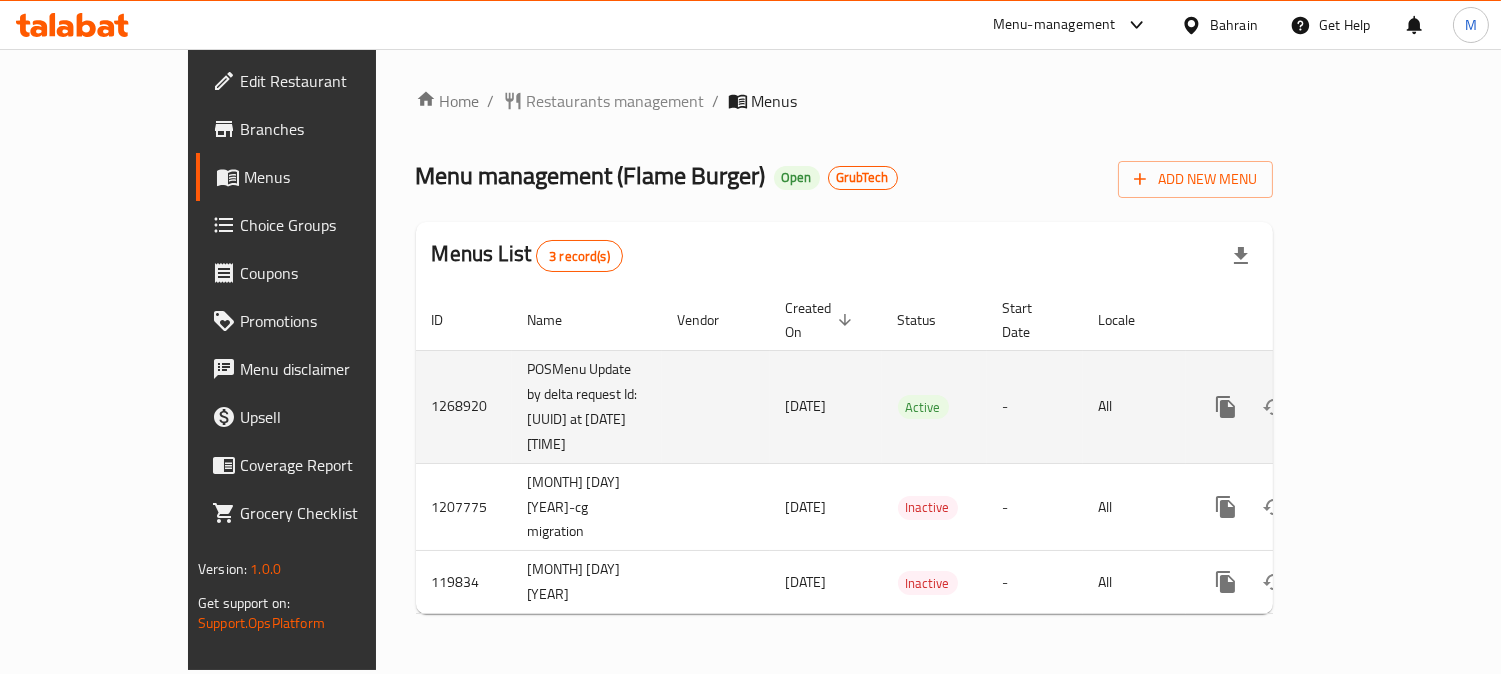 click 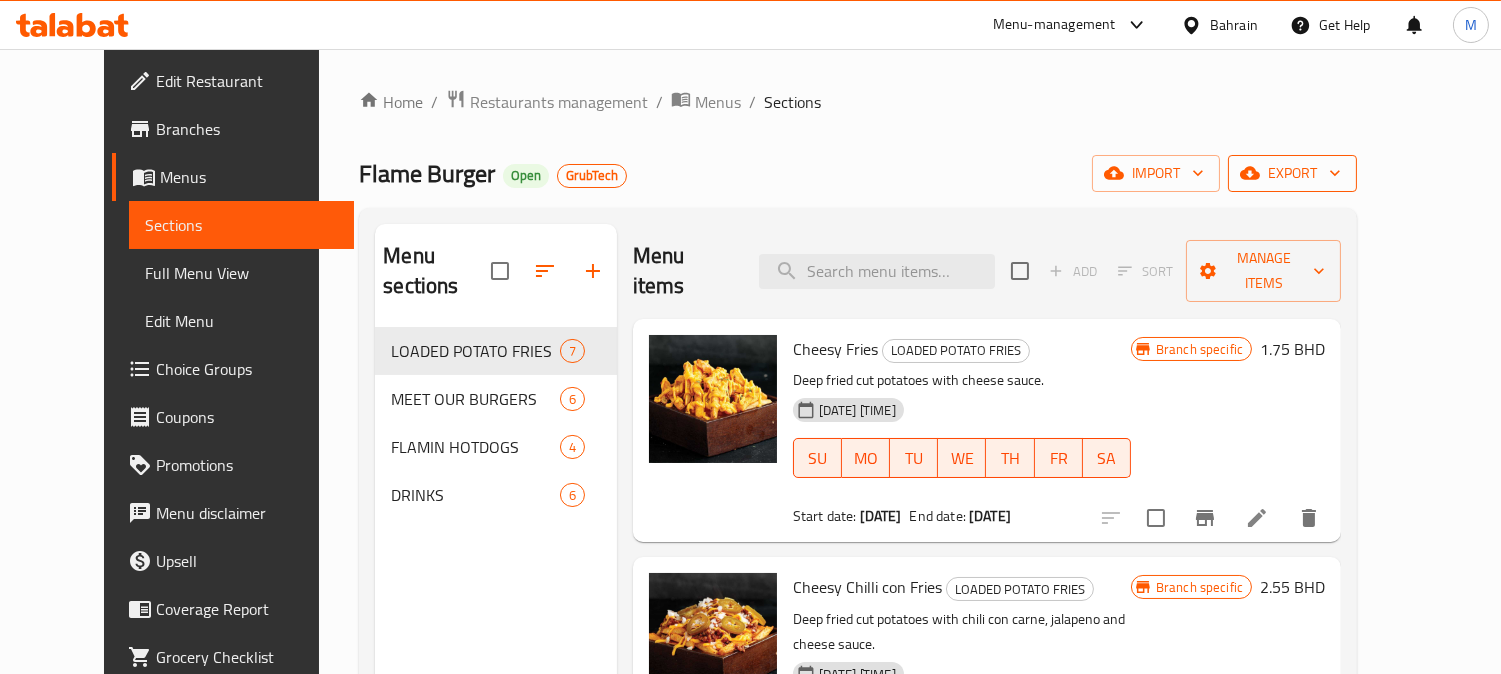 click on "export" at bounding box center [1292, 173] 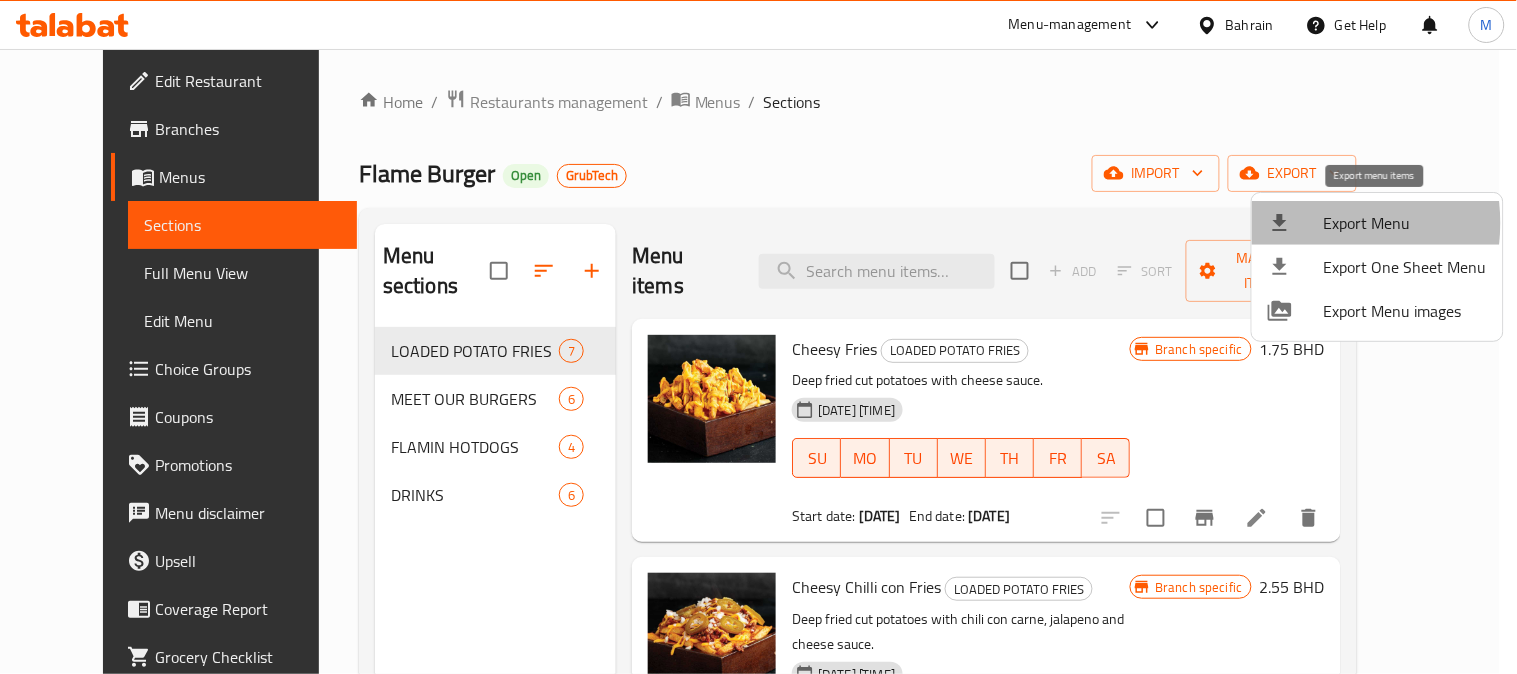 click at bounding box center [1296, 223] 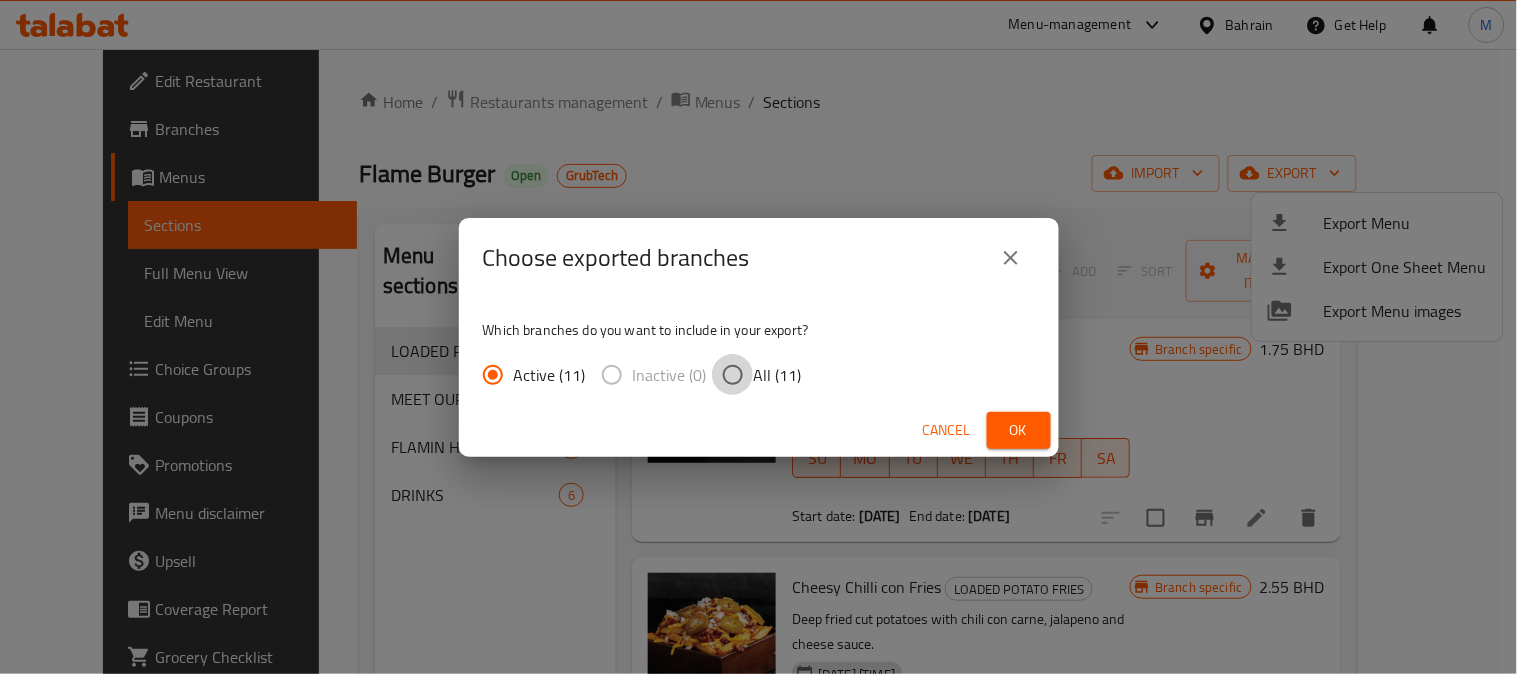 click on "All (11)" at bounding box center [733, 375] 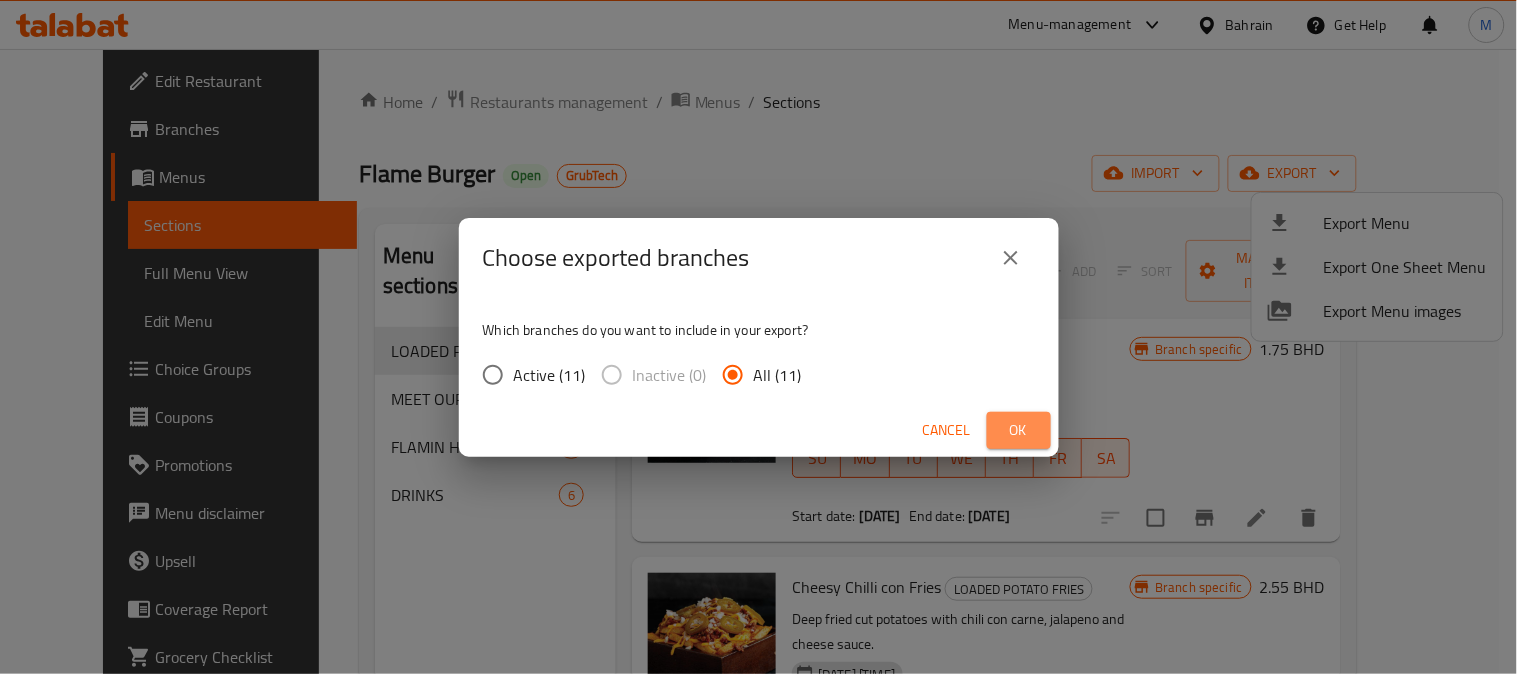click on "Ok" at bounding box center (1019, 430) 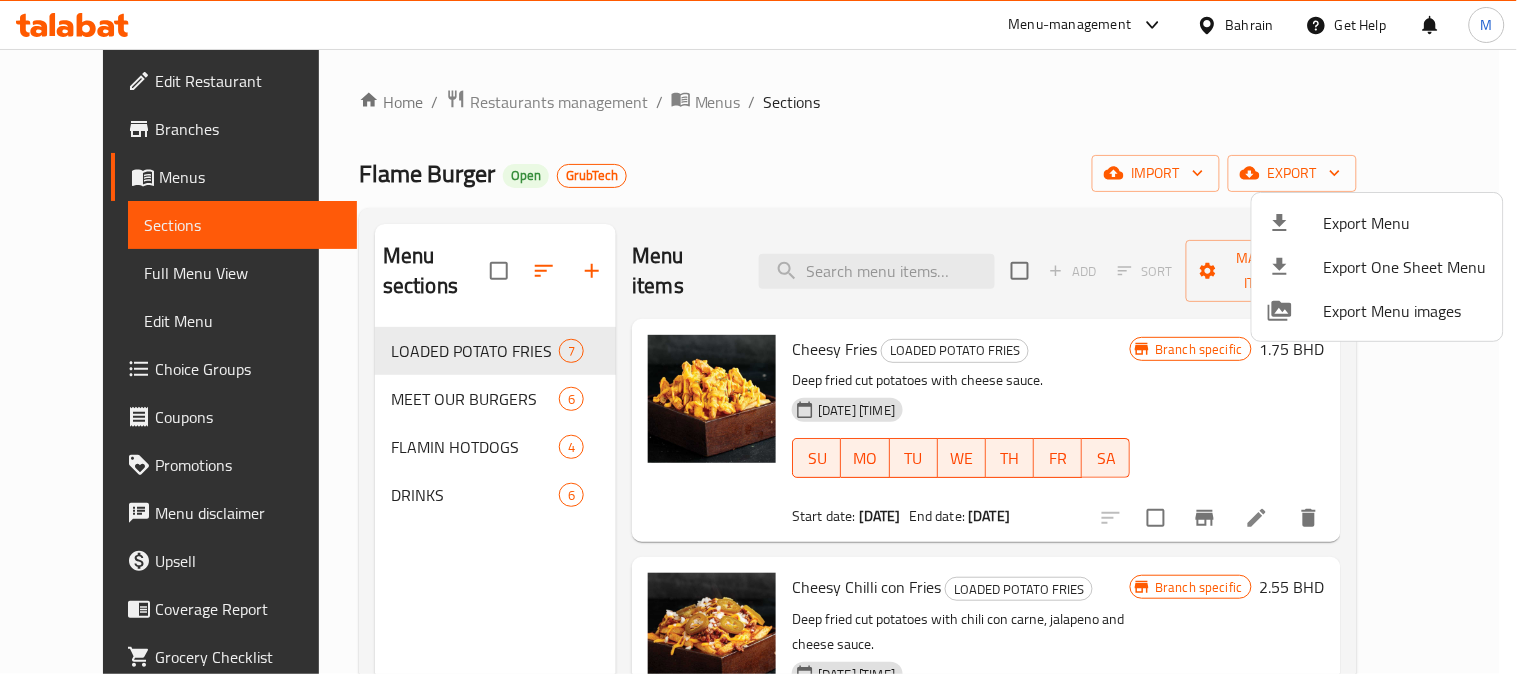 click at bounding box center (758, 337) 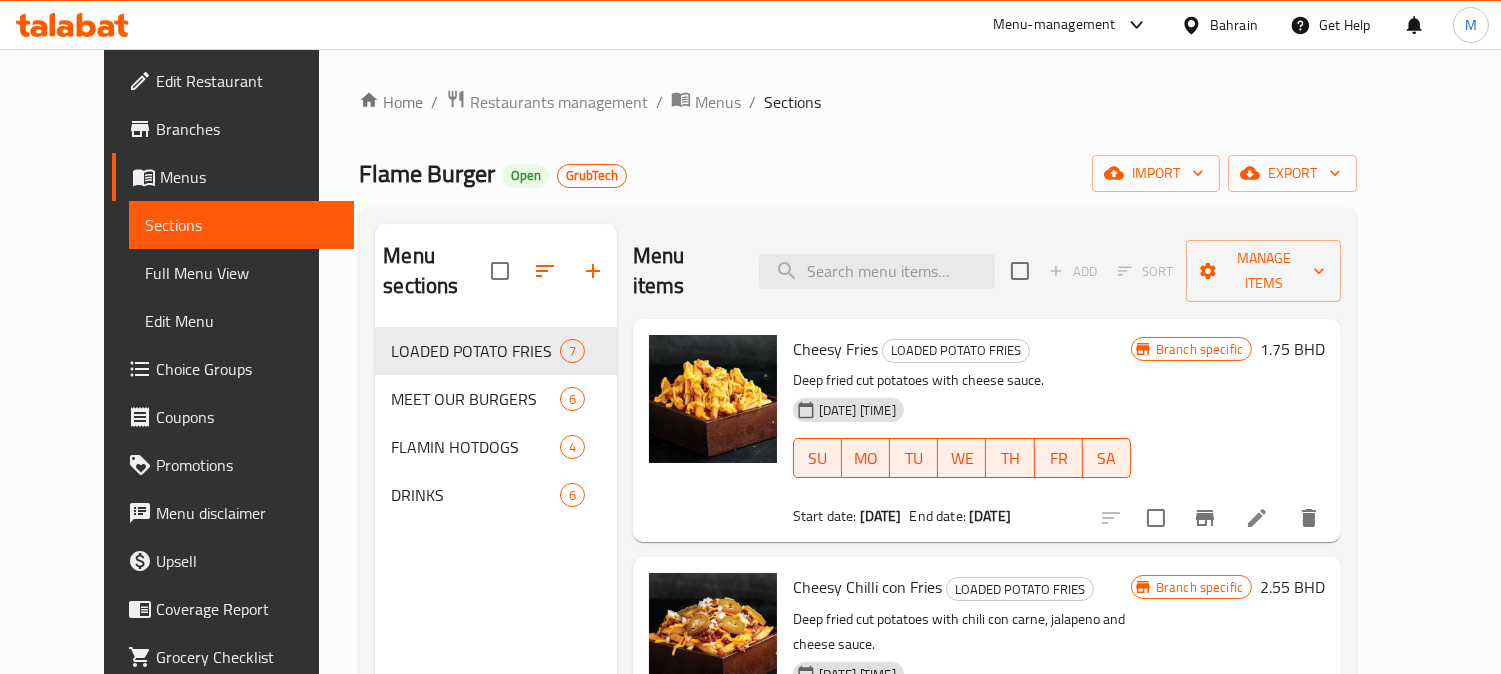 click on "Full Menu View" at bounding box center (242, 273) 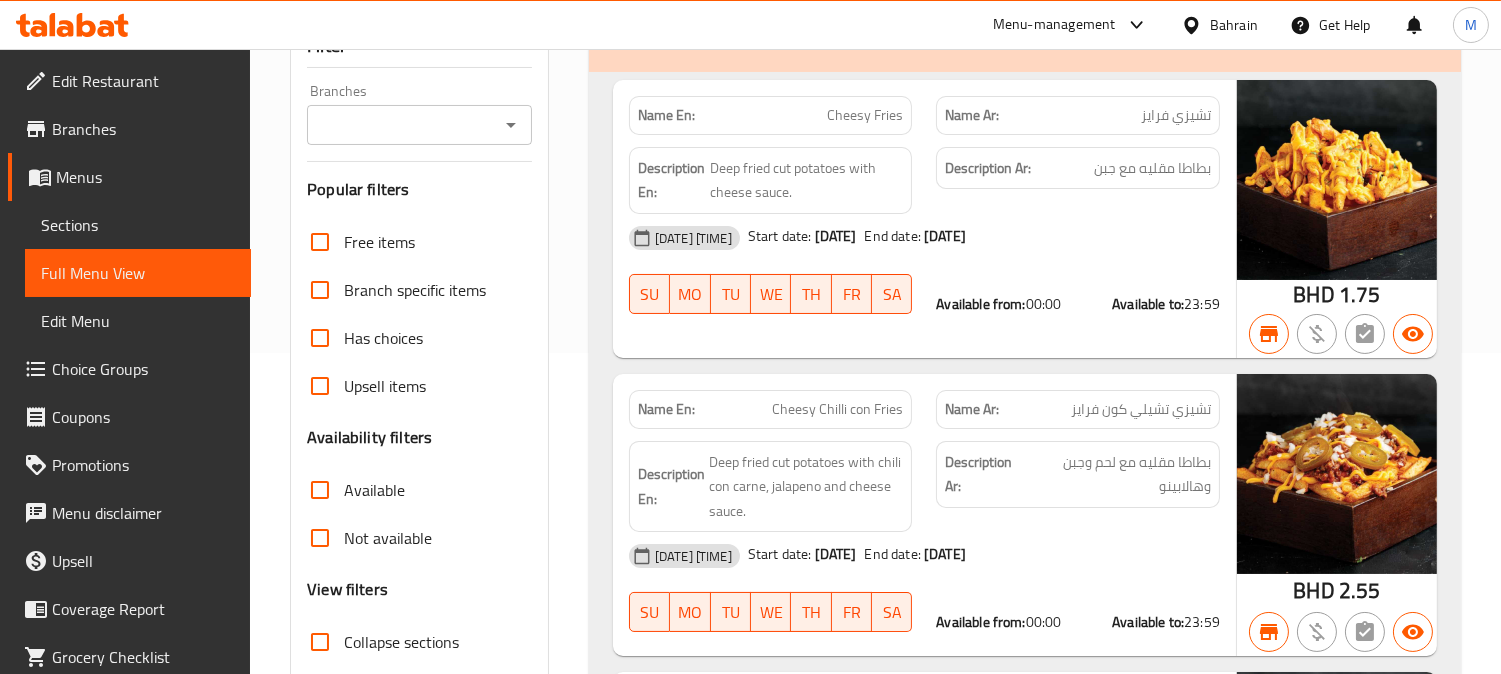 scroll, scrollTop: 333, scrollLeft: 0, axis: vertical 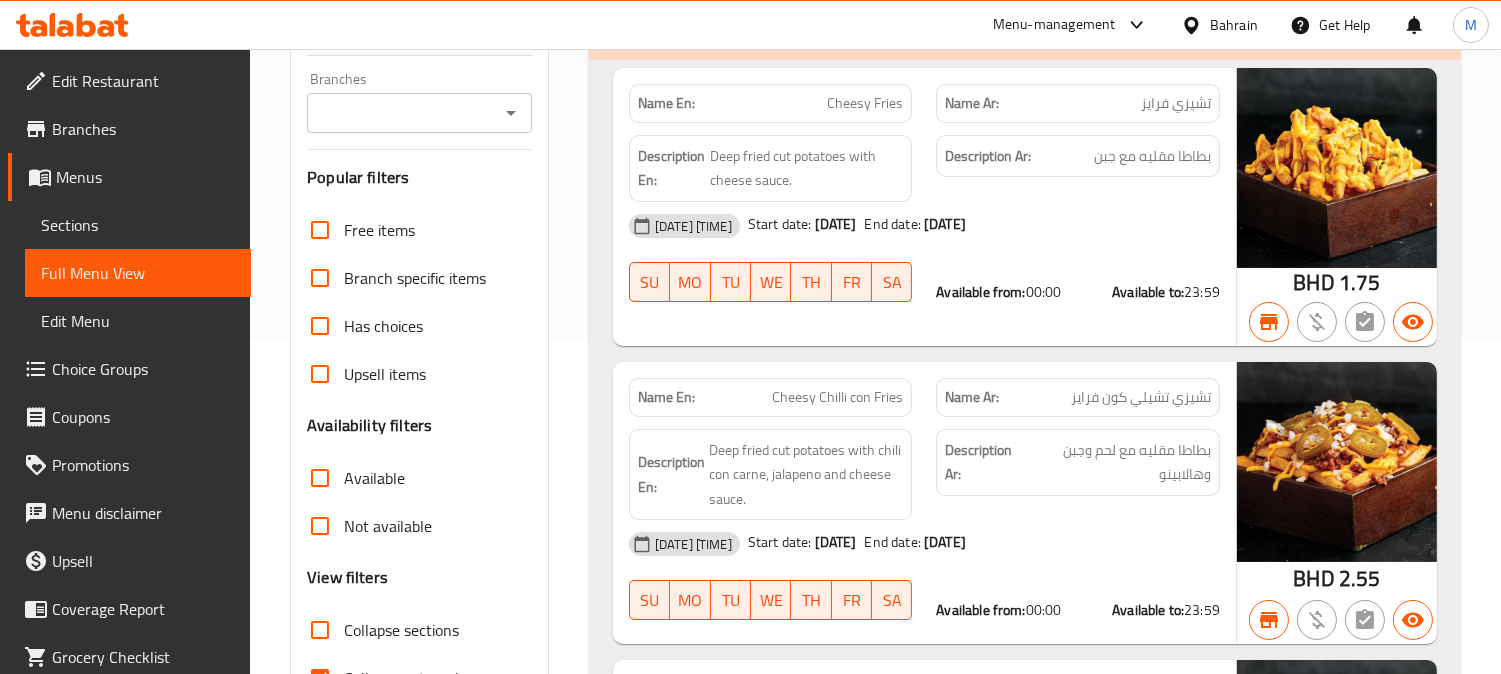 click 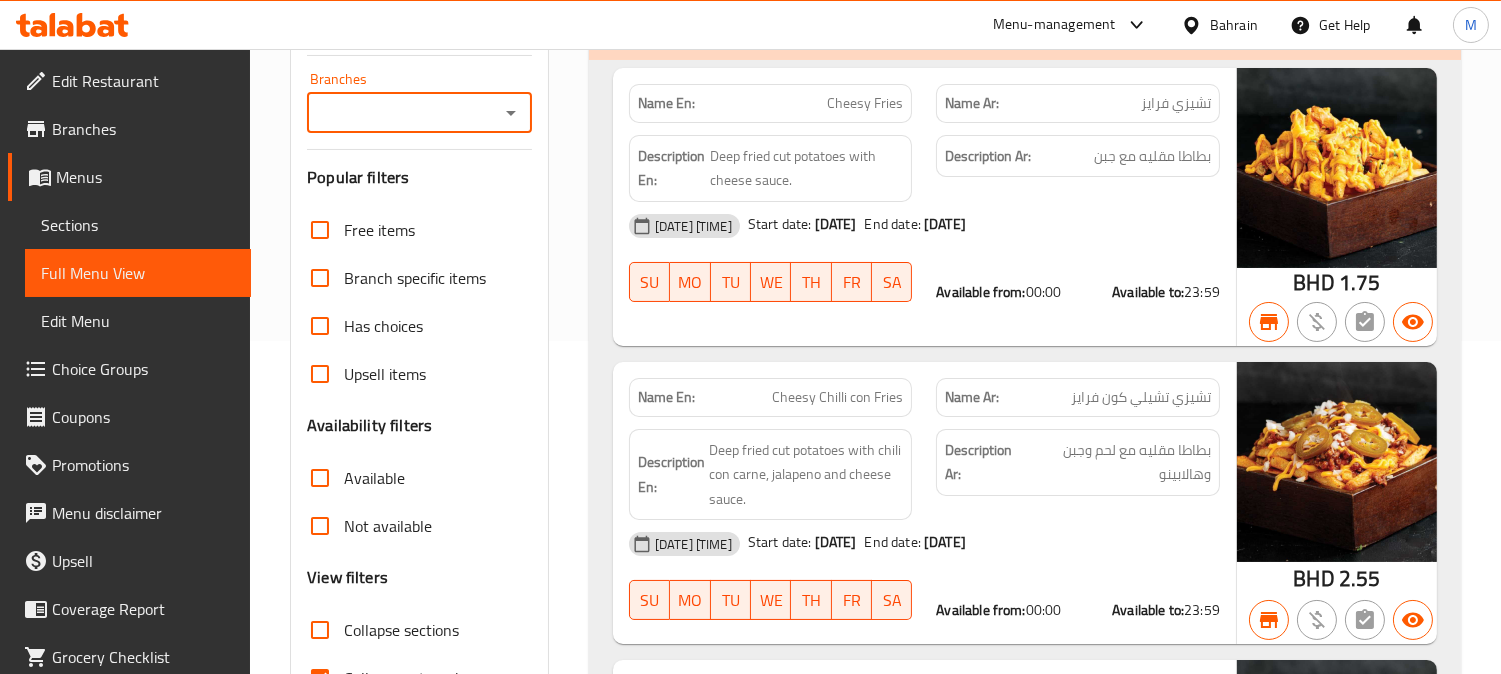 click on "Branches" at bounding box center [403, 113] 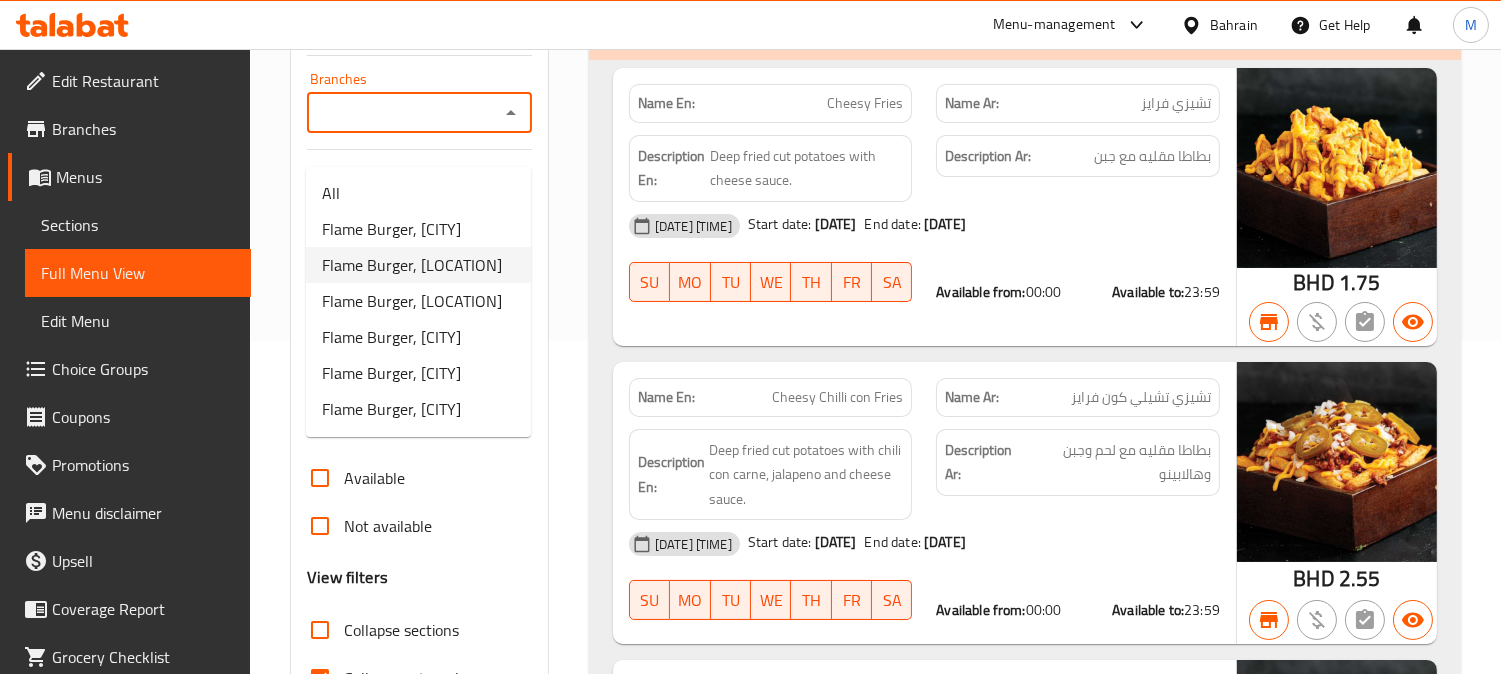 scroll, scrollTop: 111, scrollLeft: 0, axis: vertical 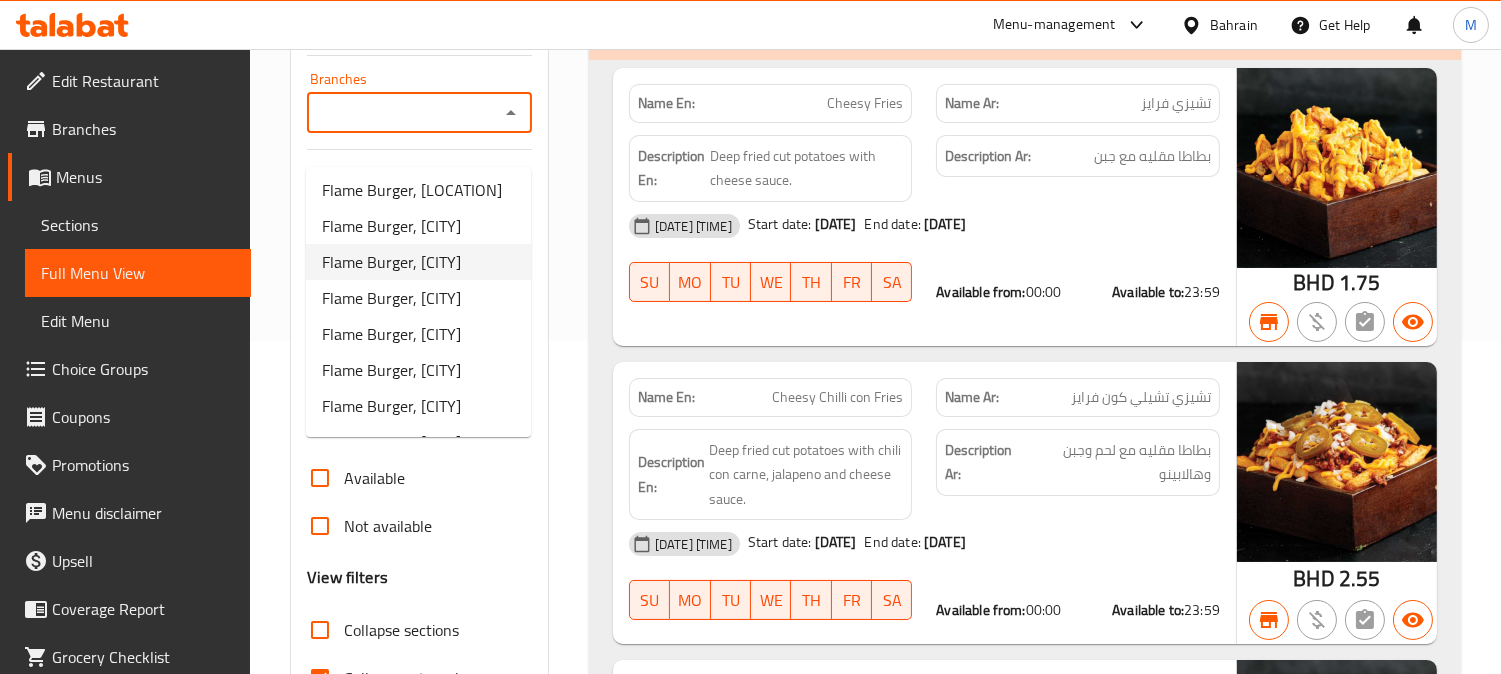 click on "Flame Burger, Busaiteen1" at bounding box center (391, 262) 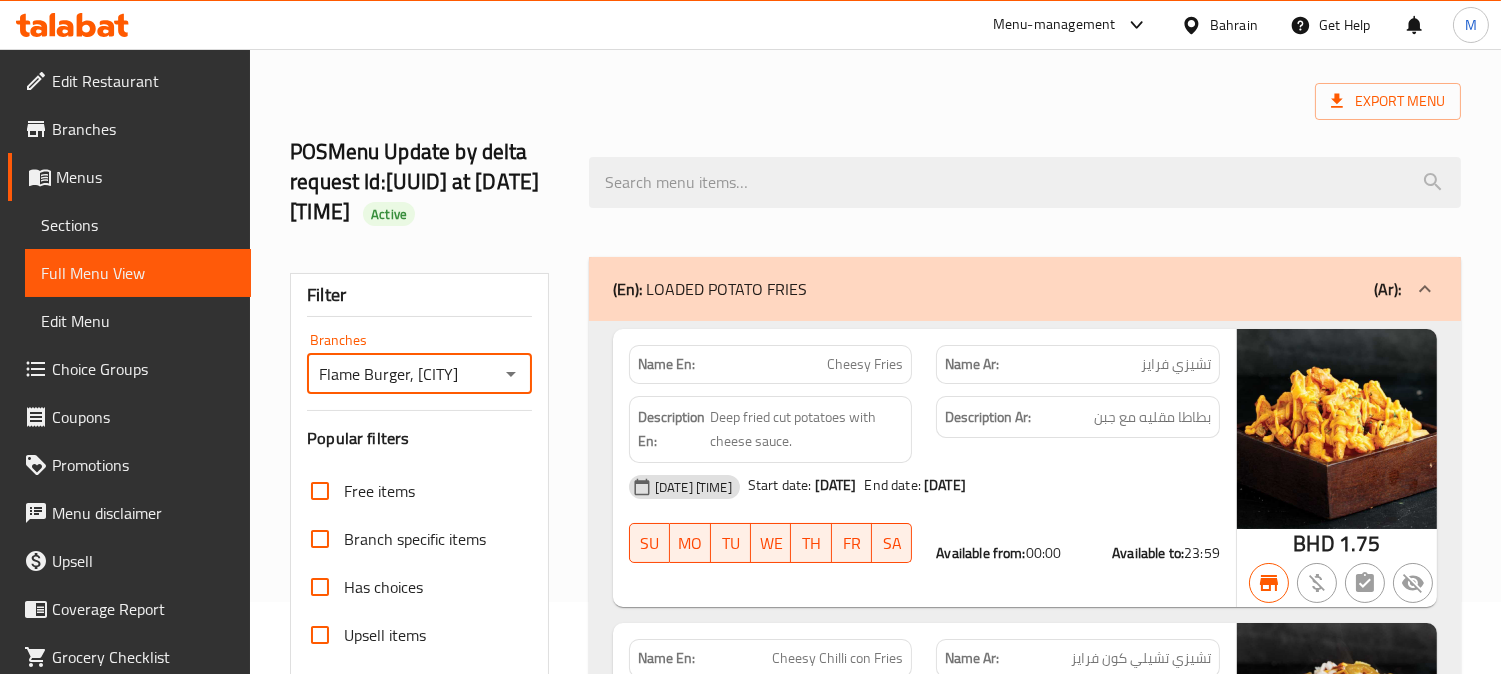 scroll, scrollTop: 111, scrollLeft: 0, axis: vertical 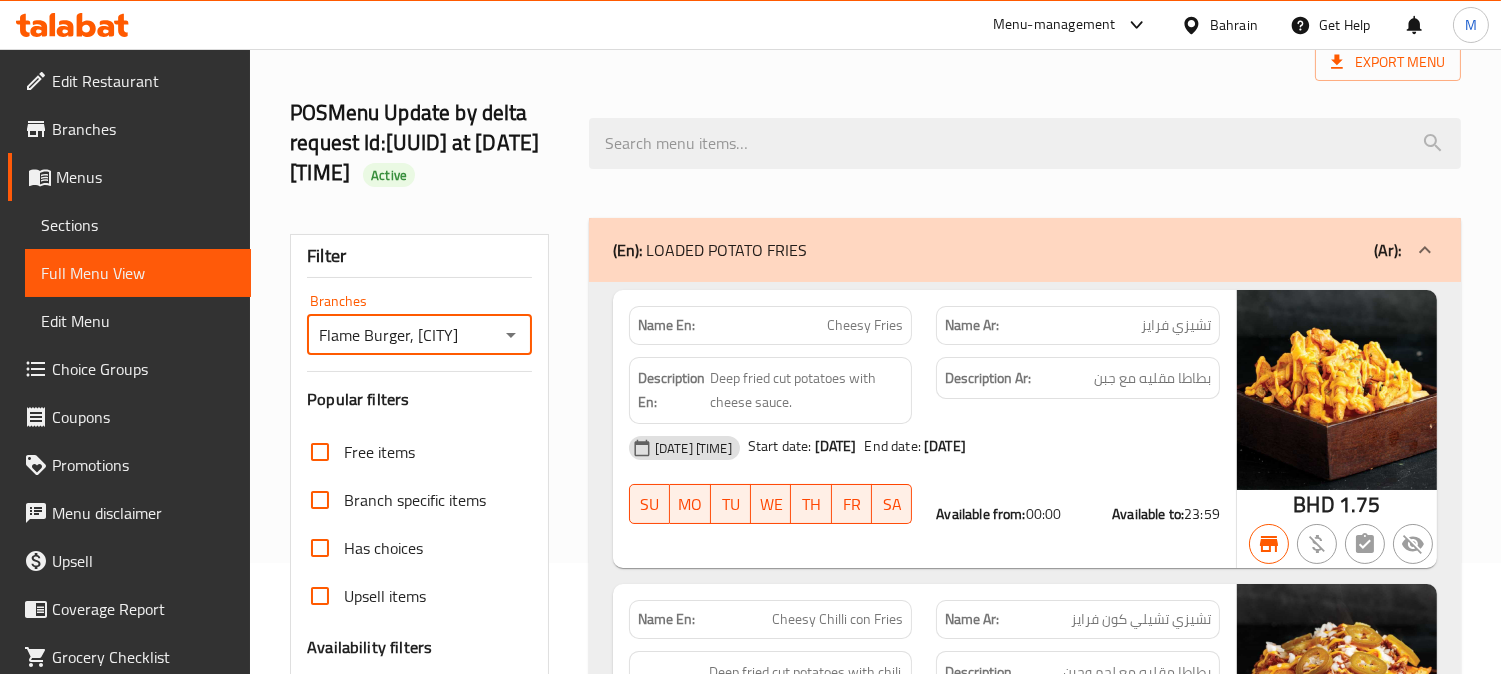 click on "Flame Burger, Busaiteen1 Branches" at bounding box center [419, 335] 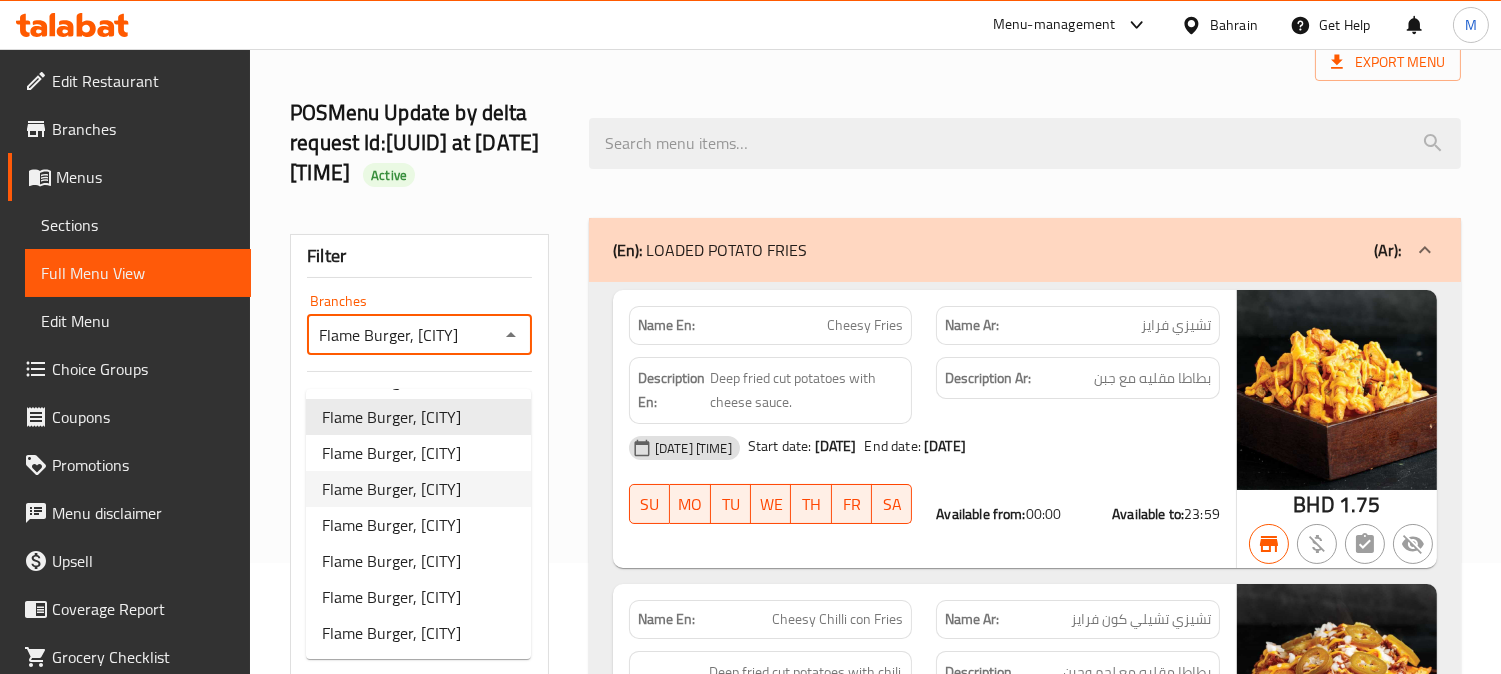 scroll, scrollTop: 250, scrollLeft: 0, axis: vertical 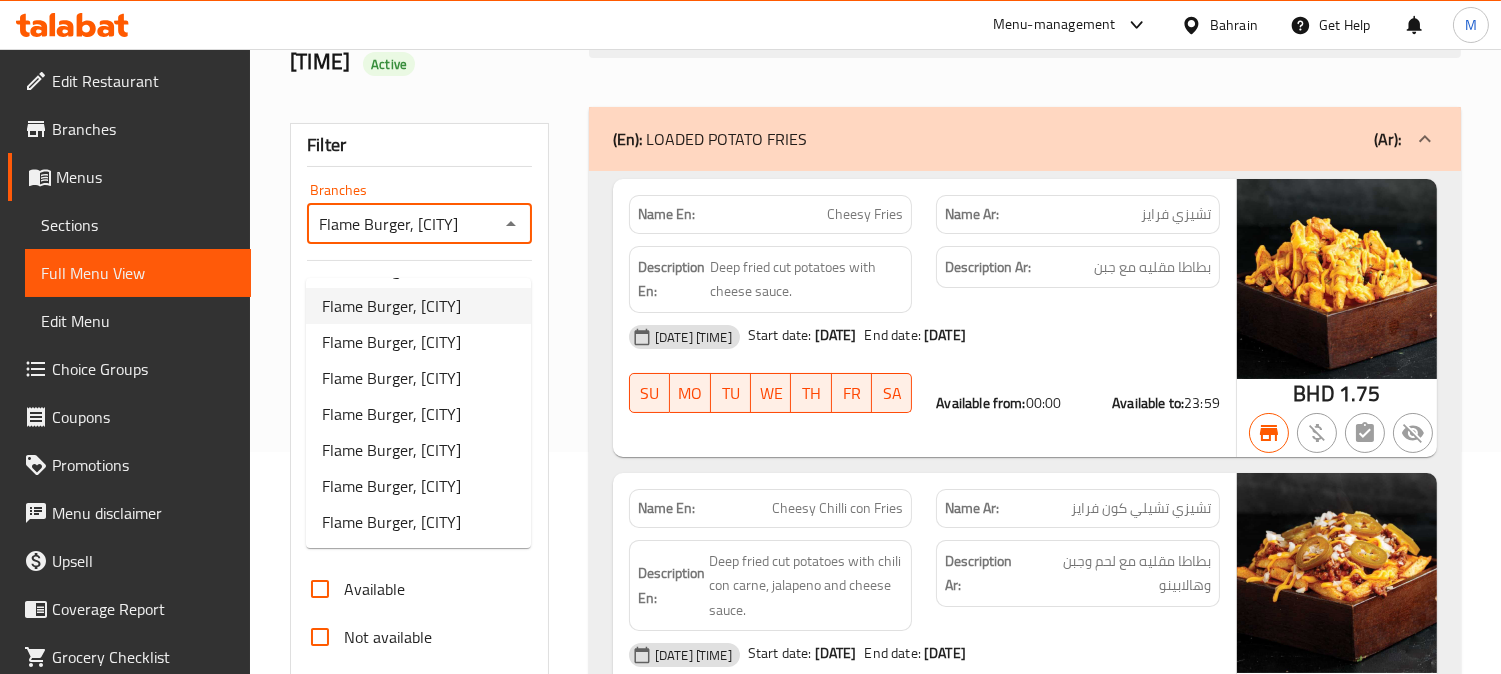 drag, startPoint x: 473, startPoint y: 311, endPoint x: 92, endPoint y: 123, distance: 424.8588 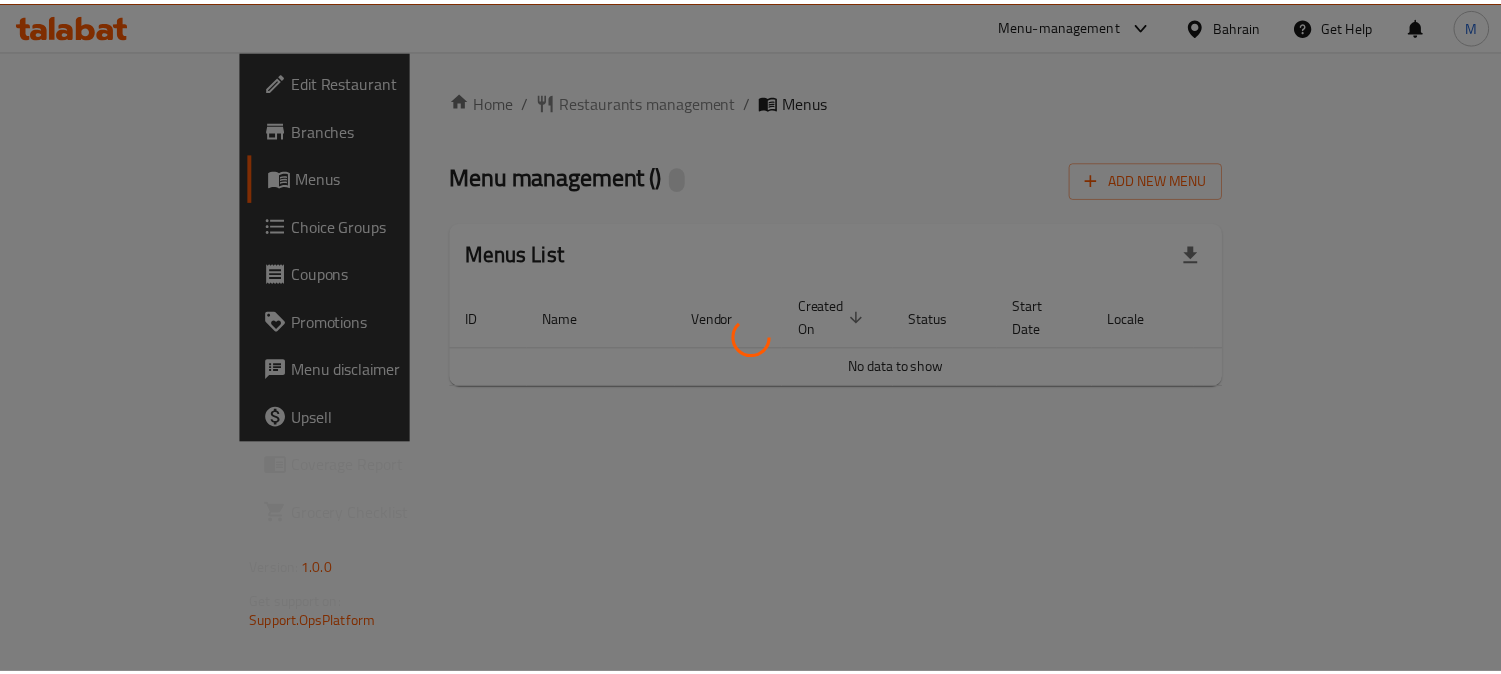 scroll, scrollTop: 0, scrollLeft: 0, axis: both 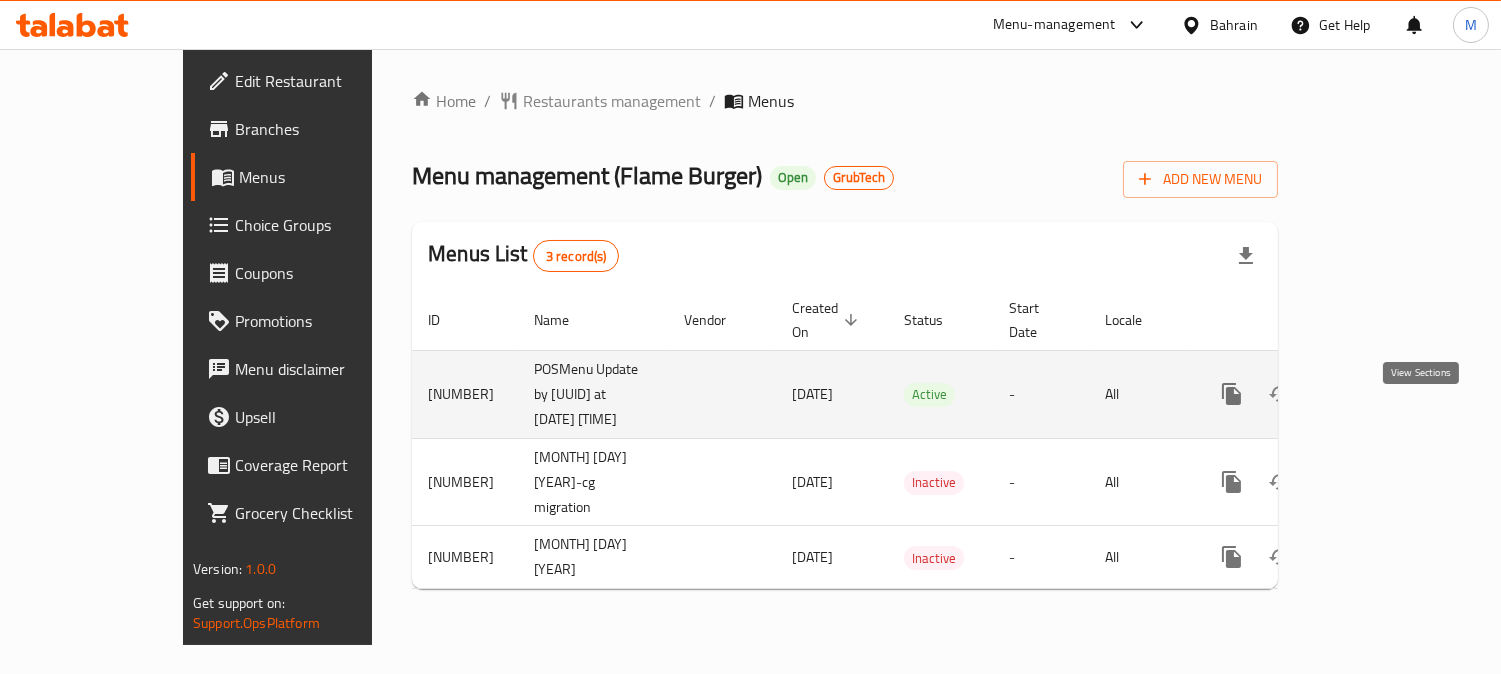 click 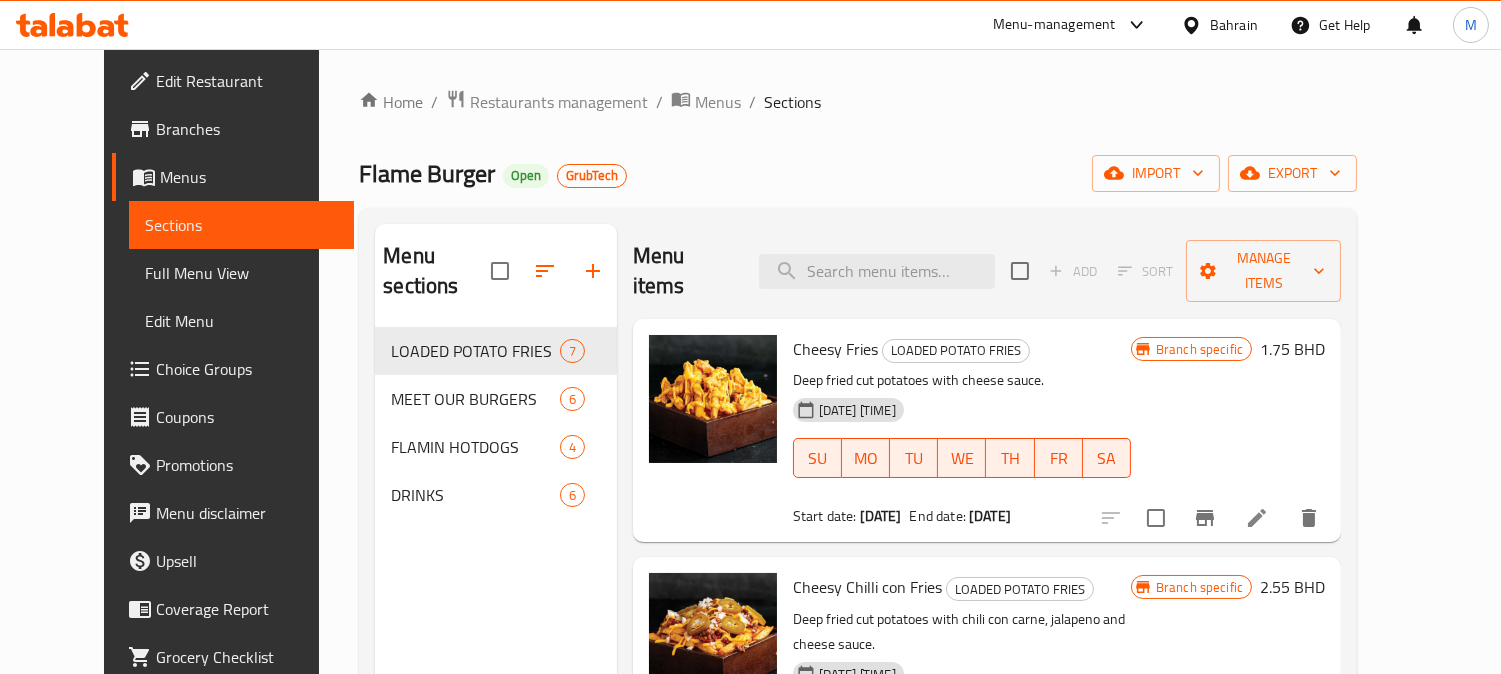 click on "Full Menu View" at bounding box center (242, 273) 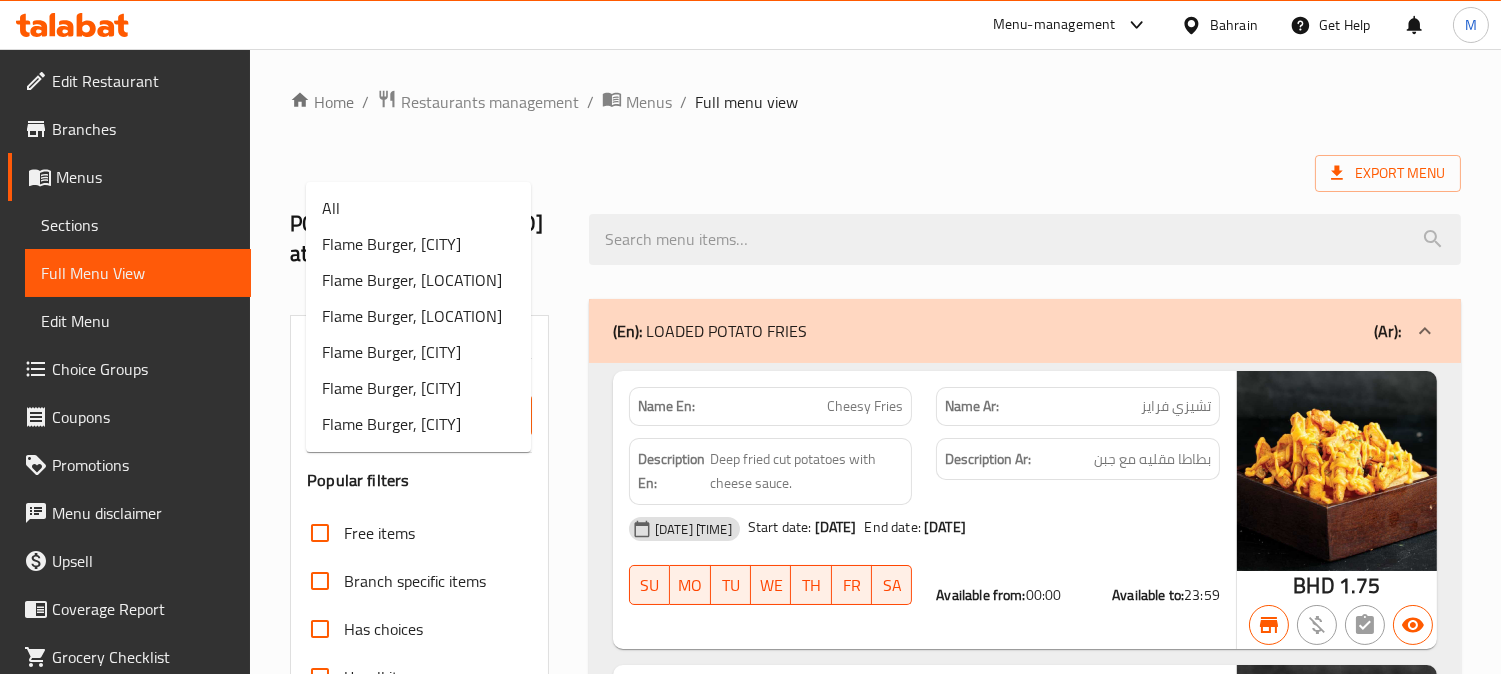 click on "Branches" at bounding box center [403, 416] 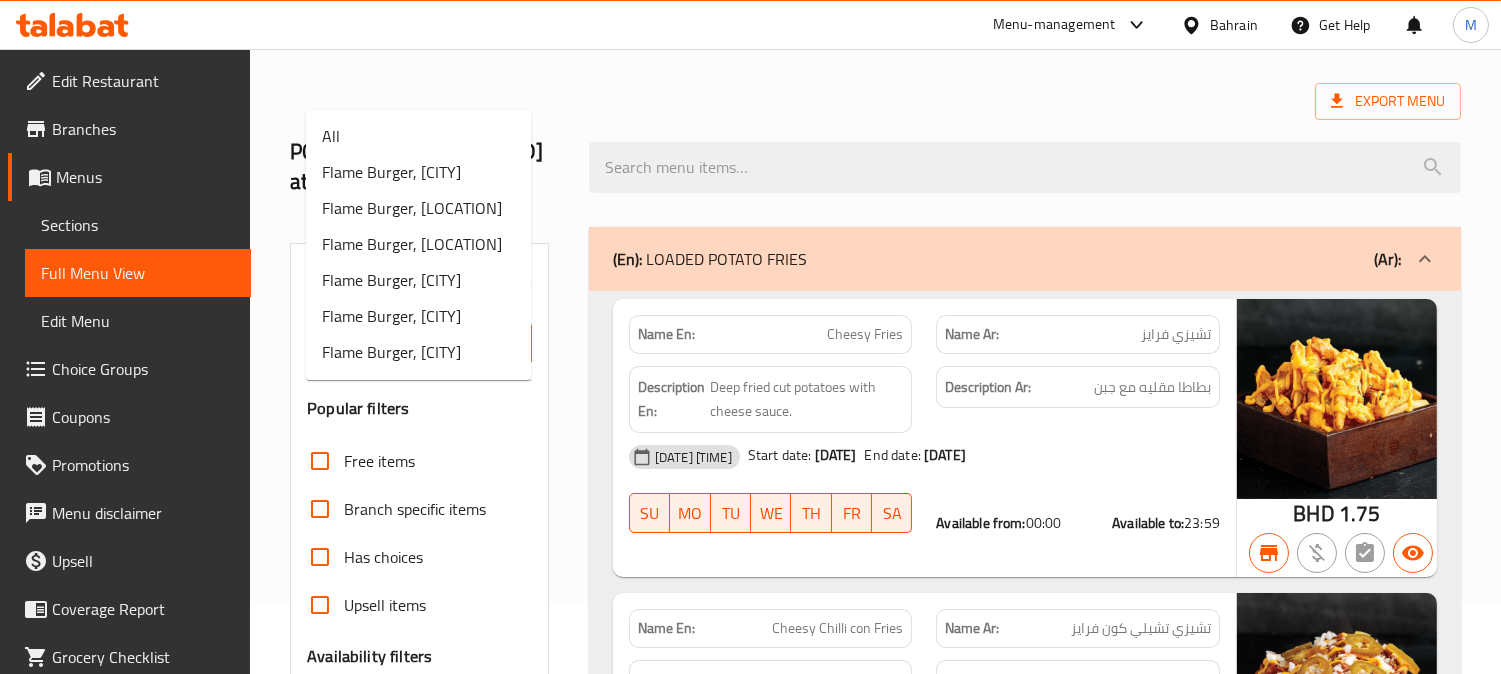 scroll, scrollTop: 111, scrollLeft: 0, axis: vertical 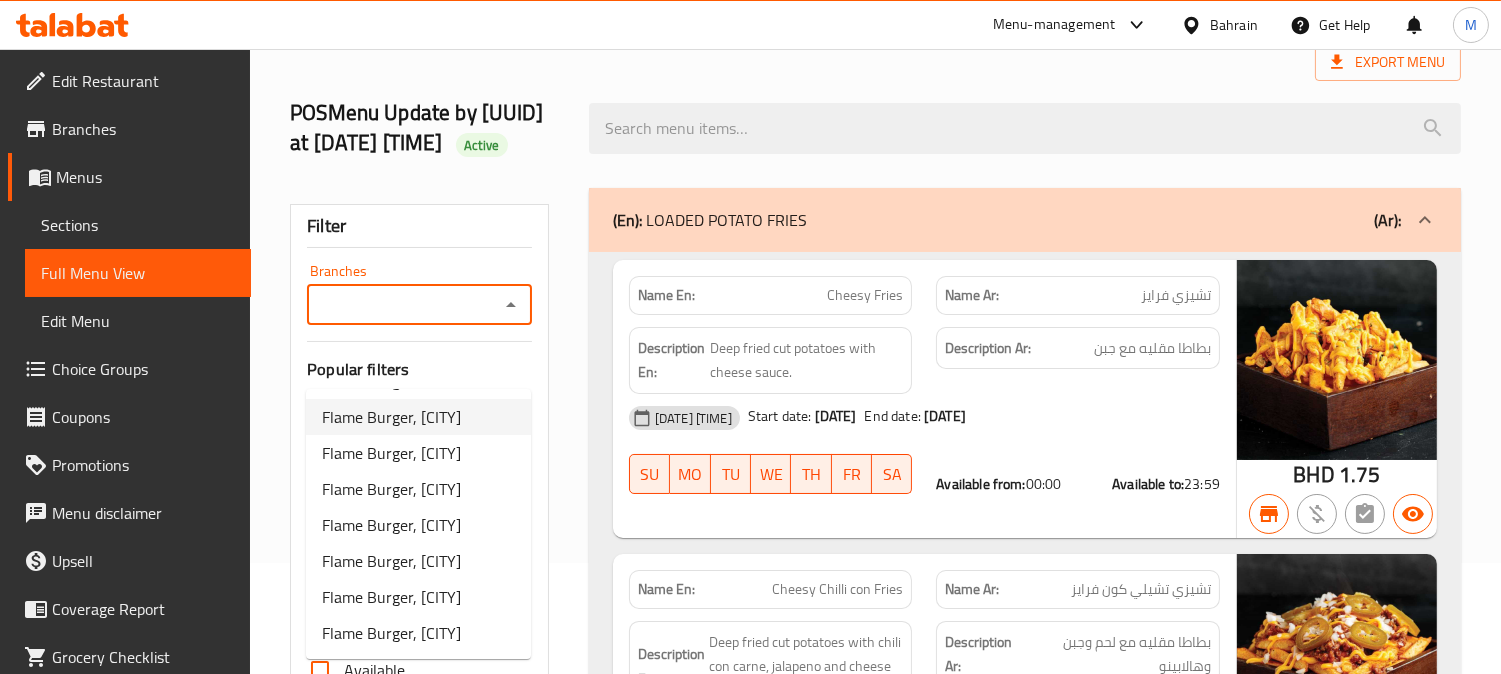click on "Flame Burger, [CITY]" at bounding box center (391, 417) 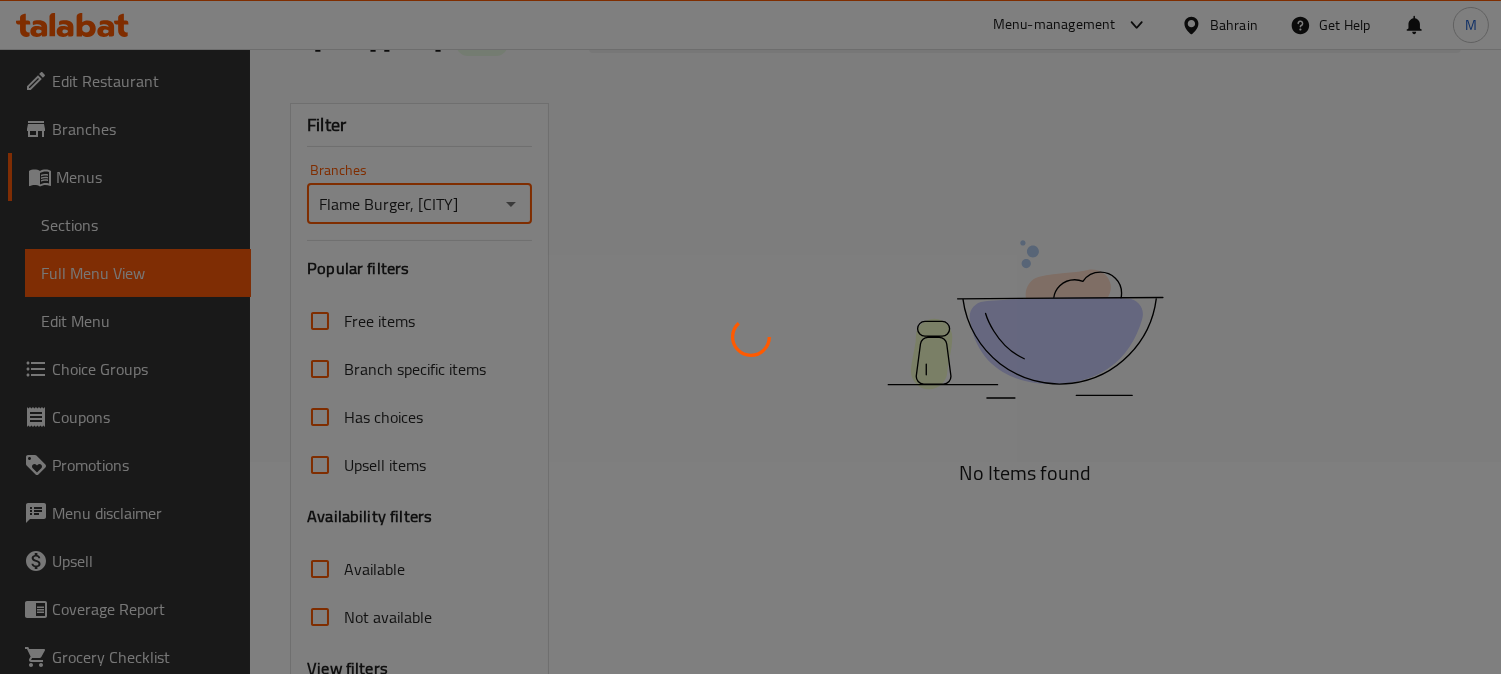 scroll, scrollTop: 444, scrollLeft: 0, axis: vertical 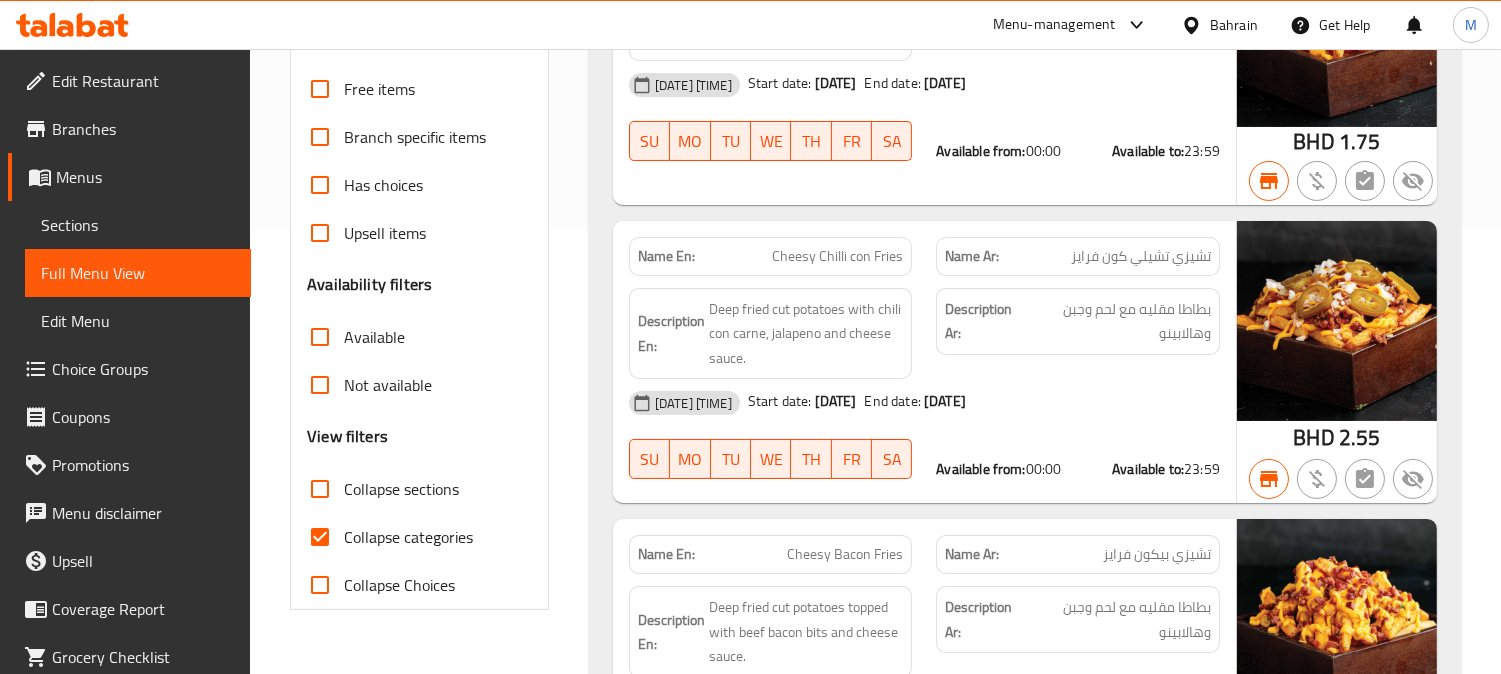 click on "Available" at bounding box center [320, 337] 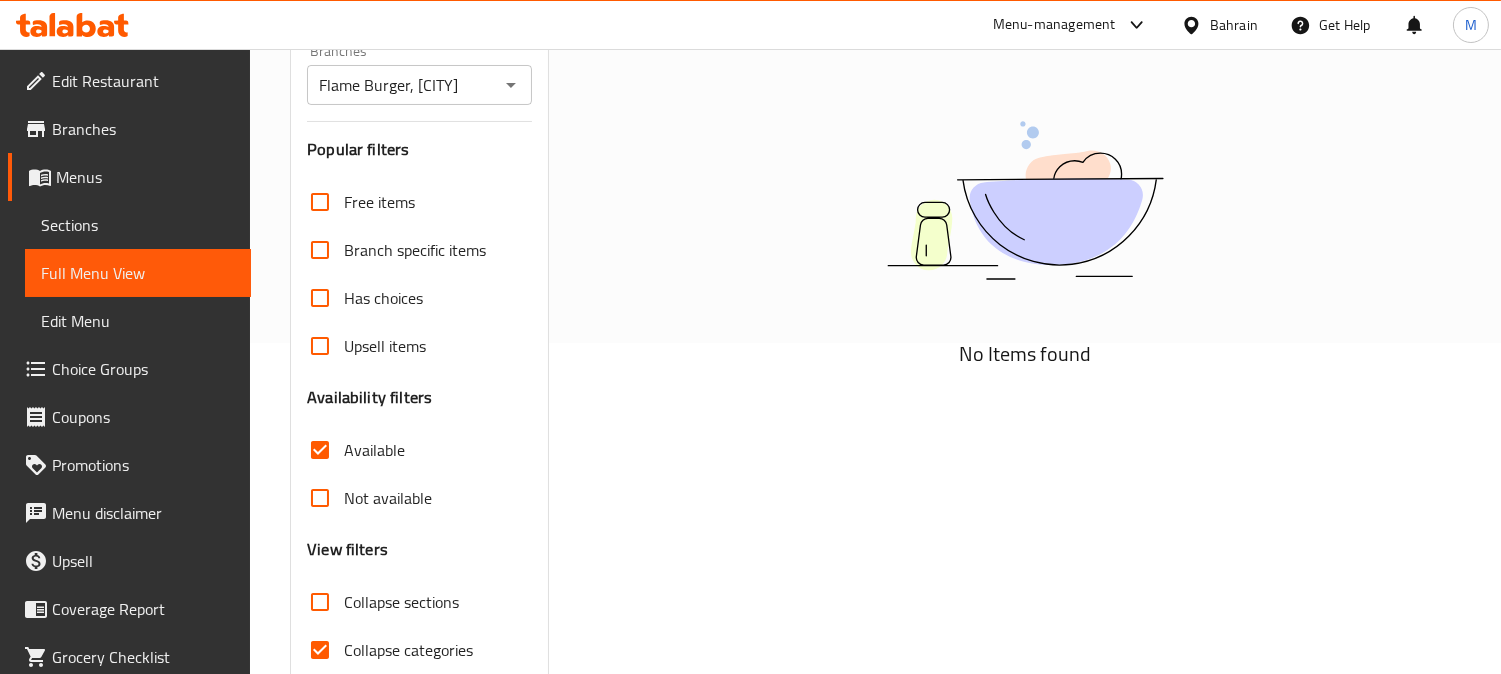 scroll, scrollTop: 480, scrollLeft: 0, axis: vertical 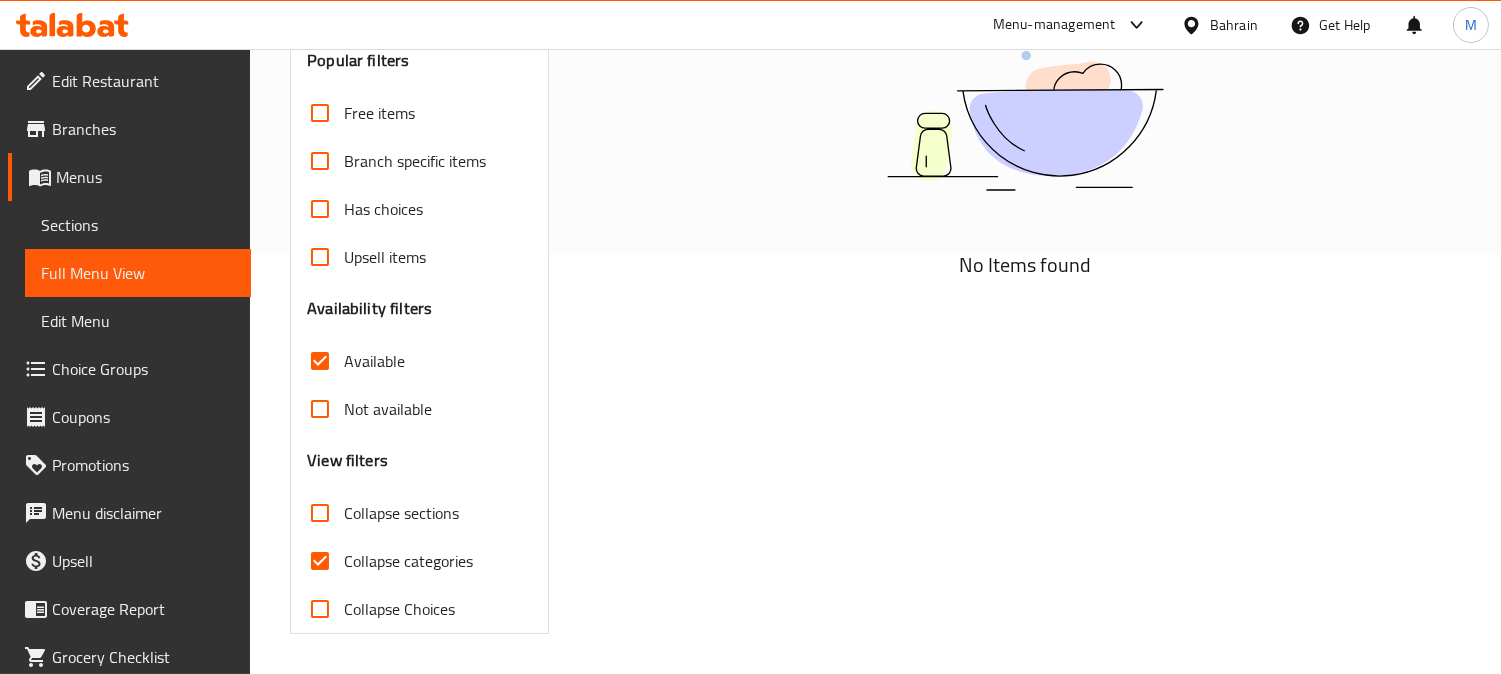 click on "Collapse categories" at bounding box center (320, 561) 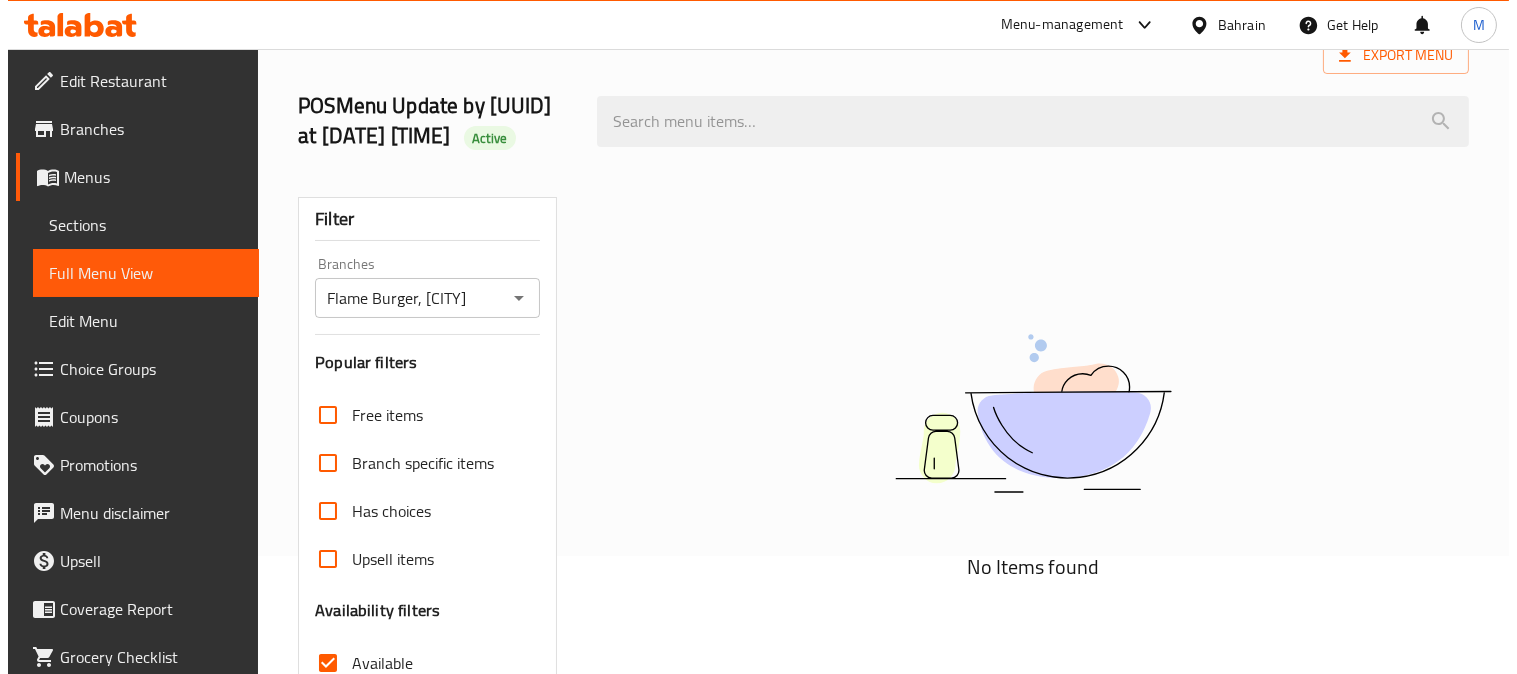 scroll, scrollTop: 0, scrollLeft: 0, axis: both 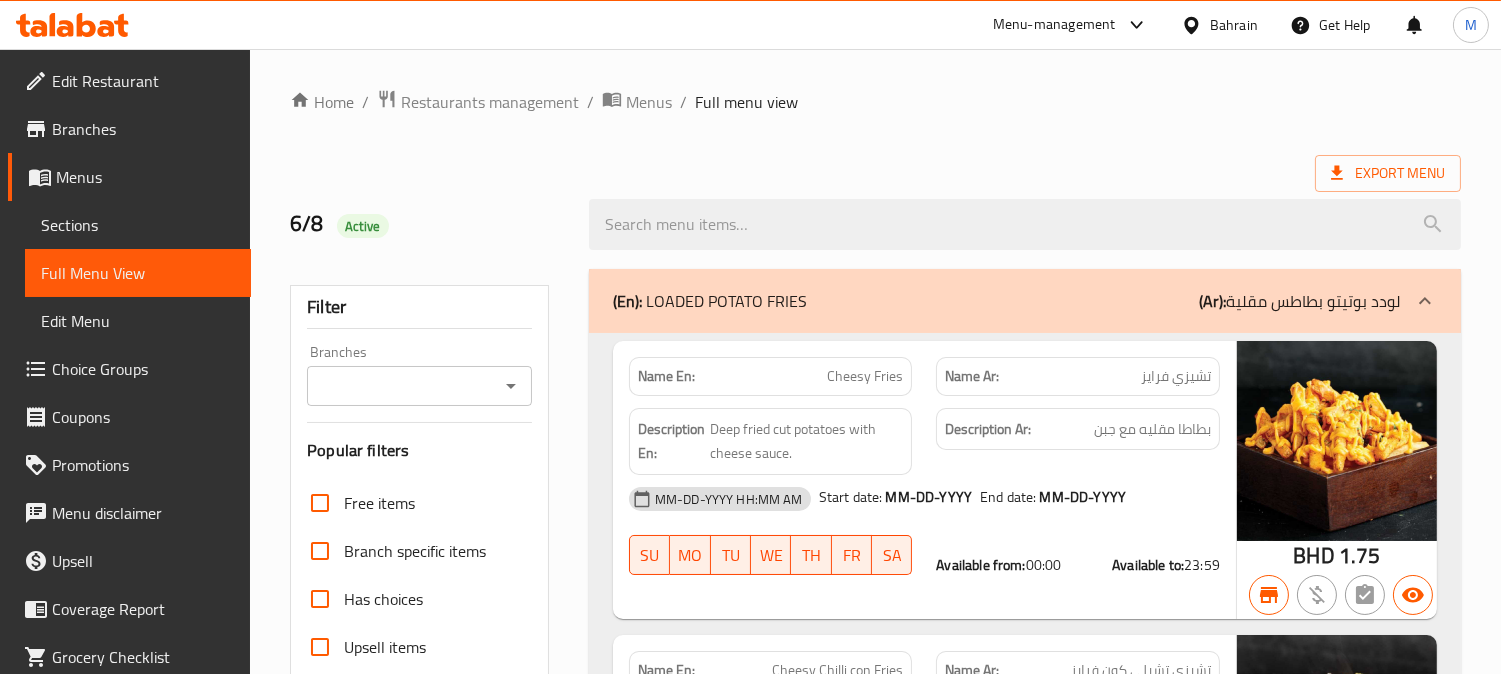 click on "Bahrain" at bounding box center [1234, 25] 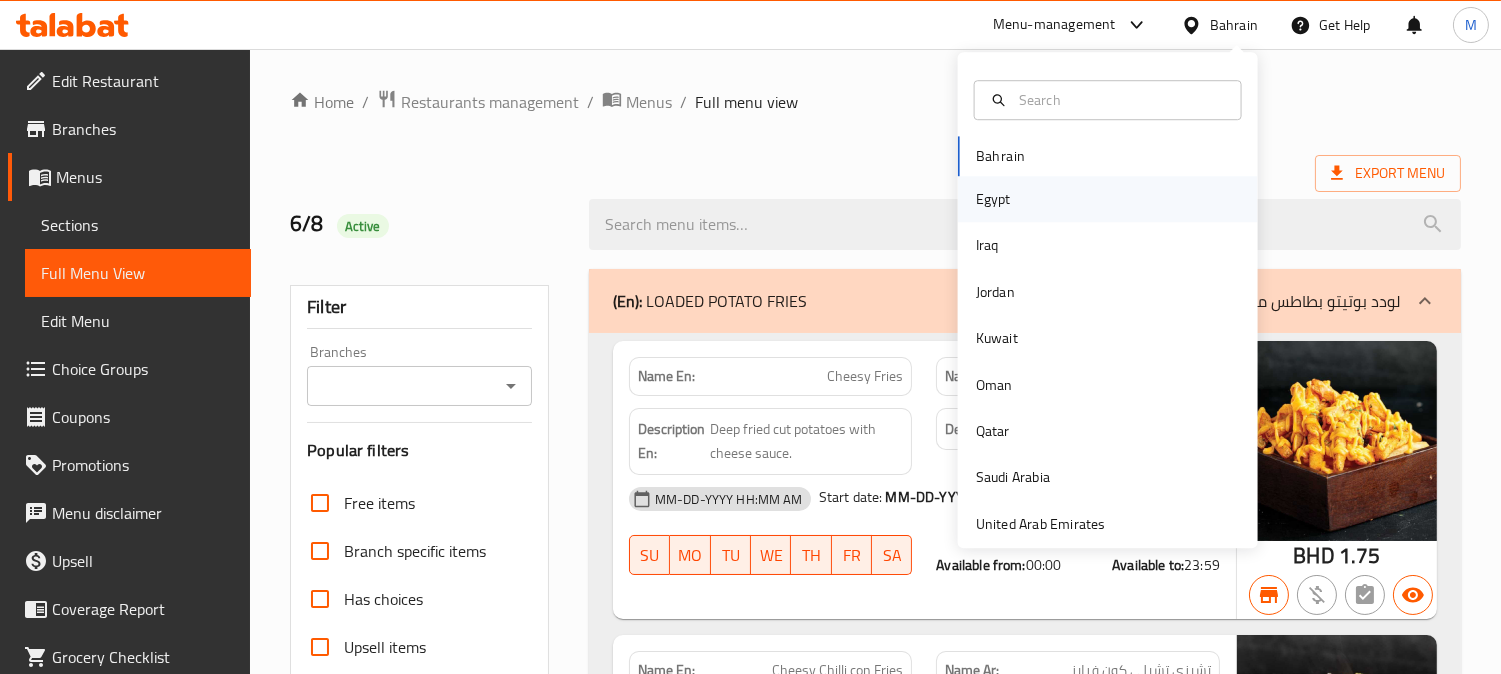 click on "Egypt" at bounding box center [993, 199] 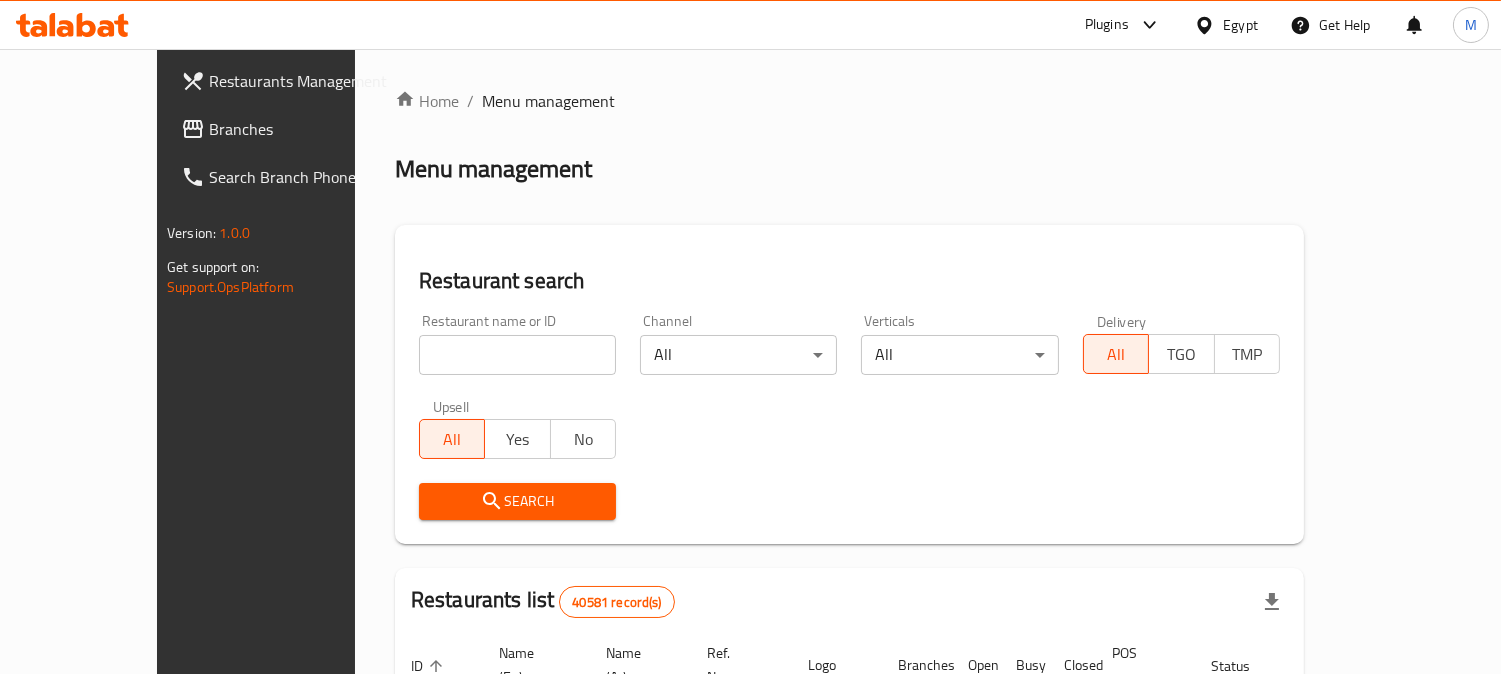 click on "Branches" at bounding box center (300, 129) 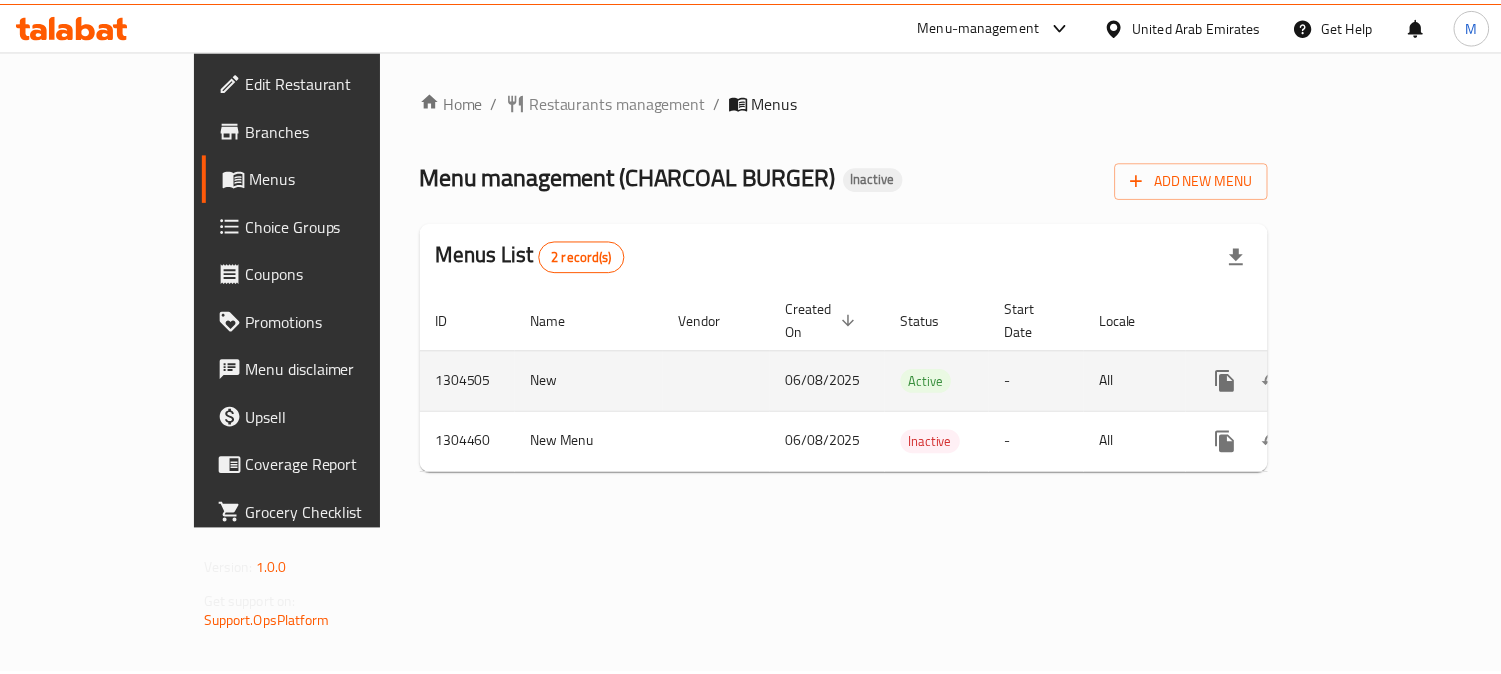 scroll, scrollTop: 0, scrollLeft: 0, axis: both 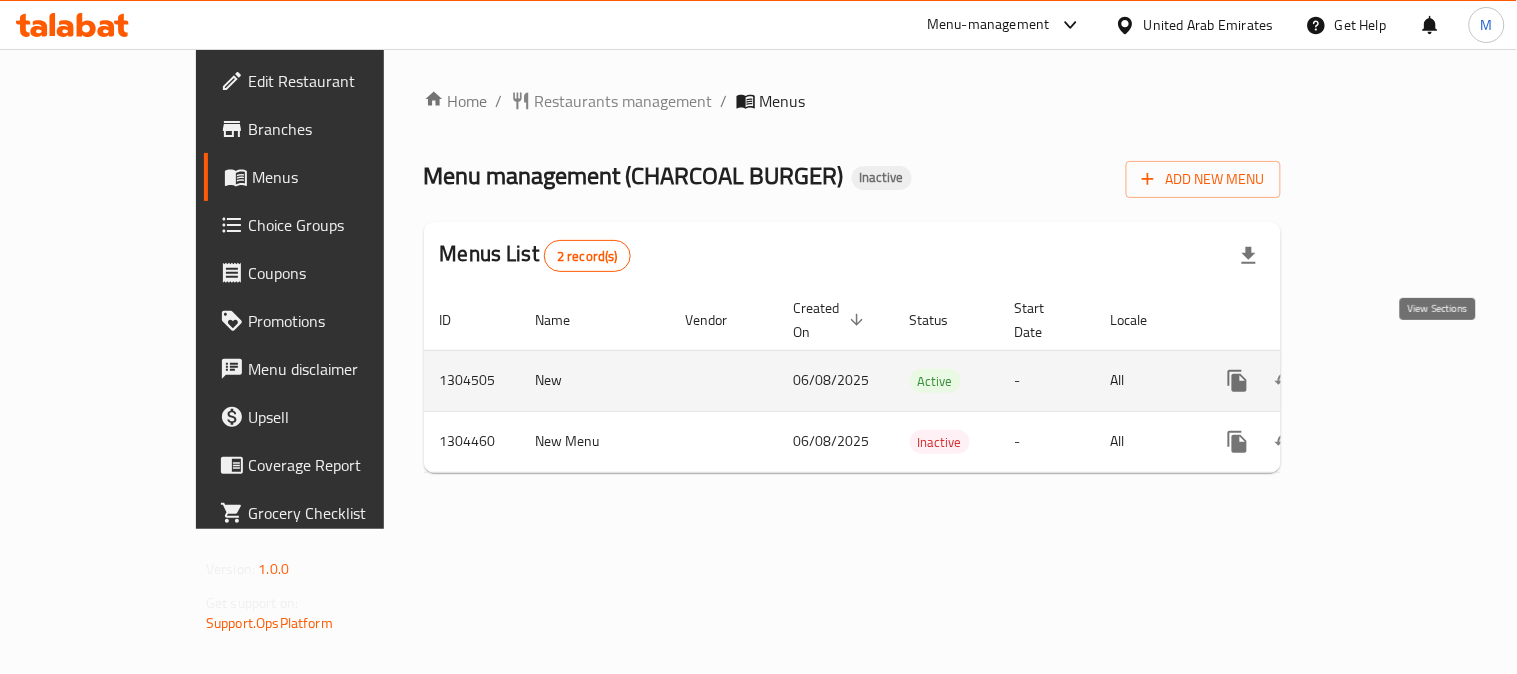 click 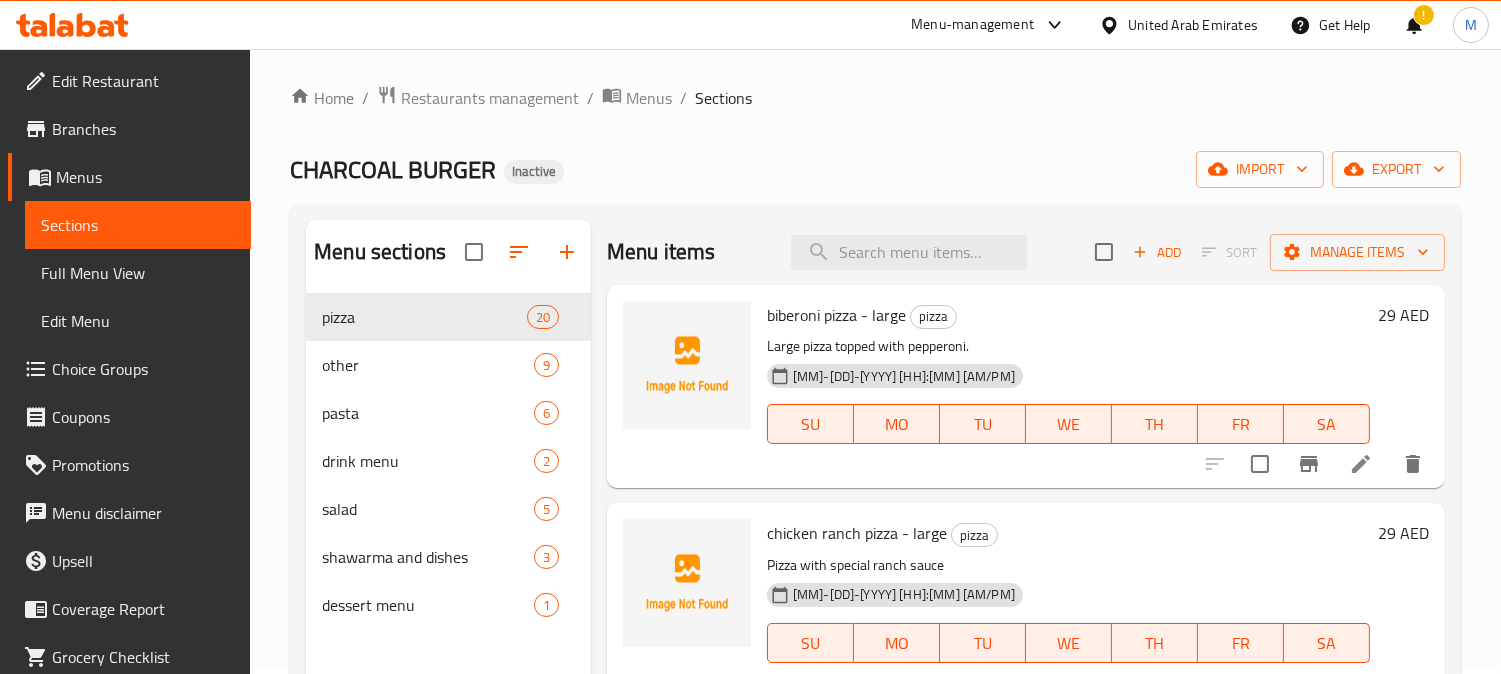 scroll, scrollTop: 0, scrollLeft: 0, axis: both 